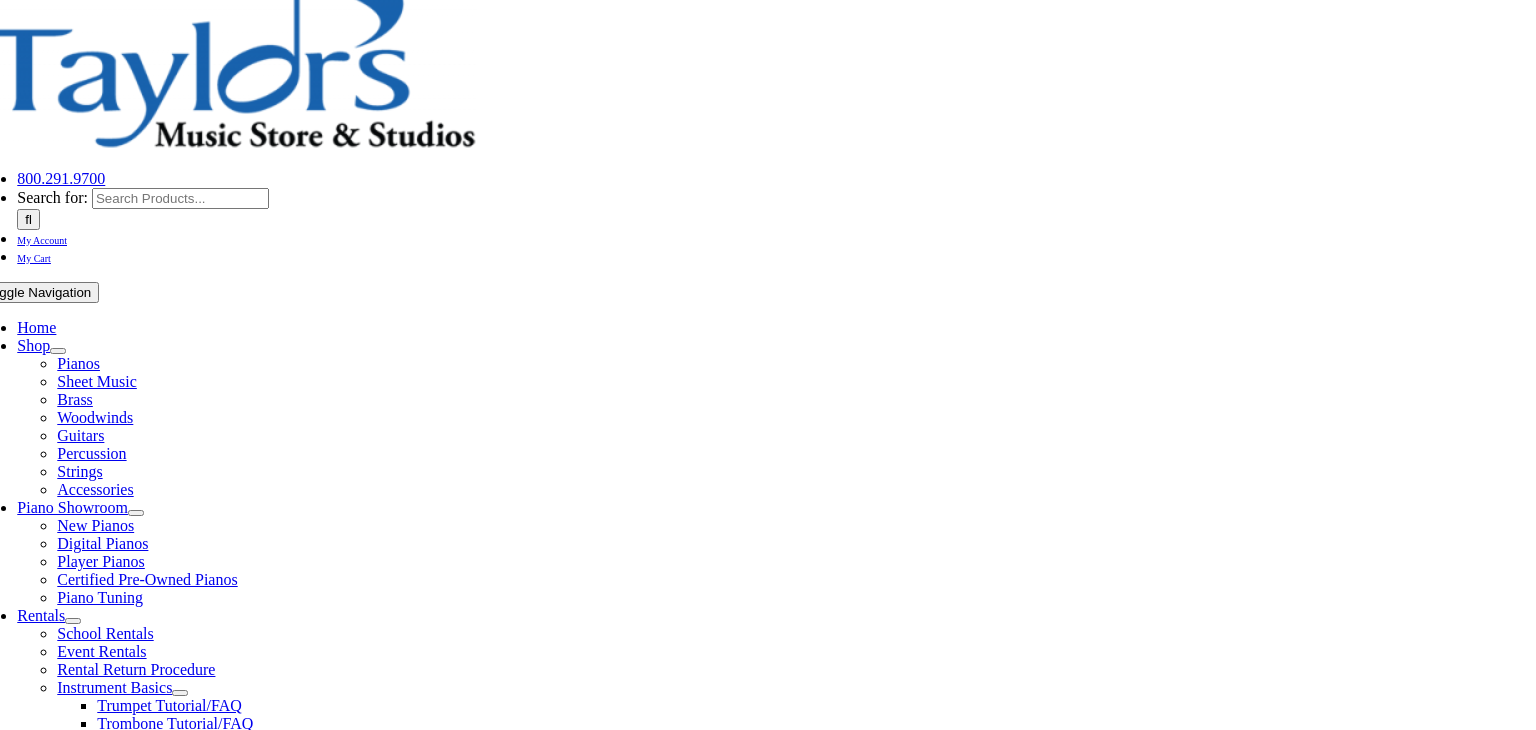 scroll, scrollTop: 0, scrollLeft: 0, axis: both 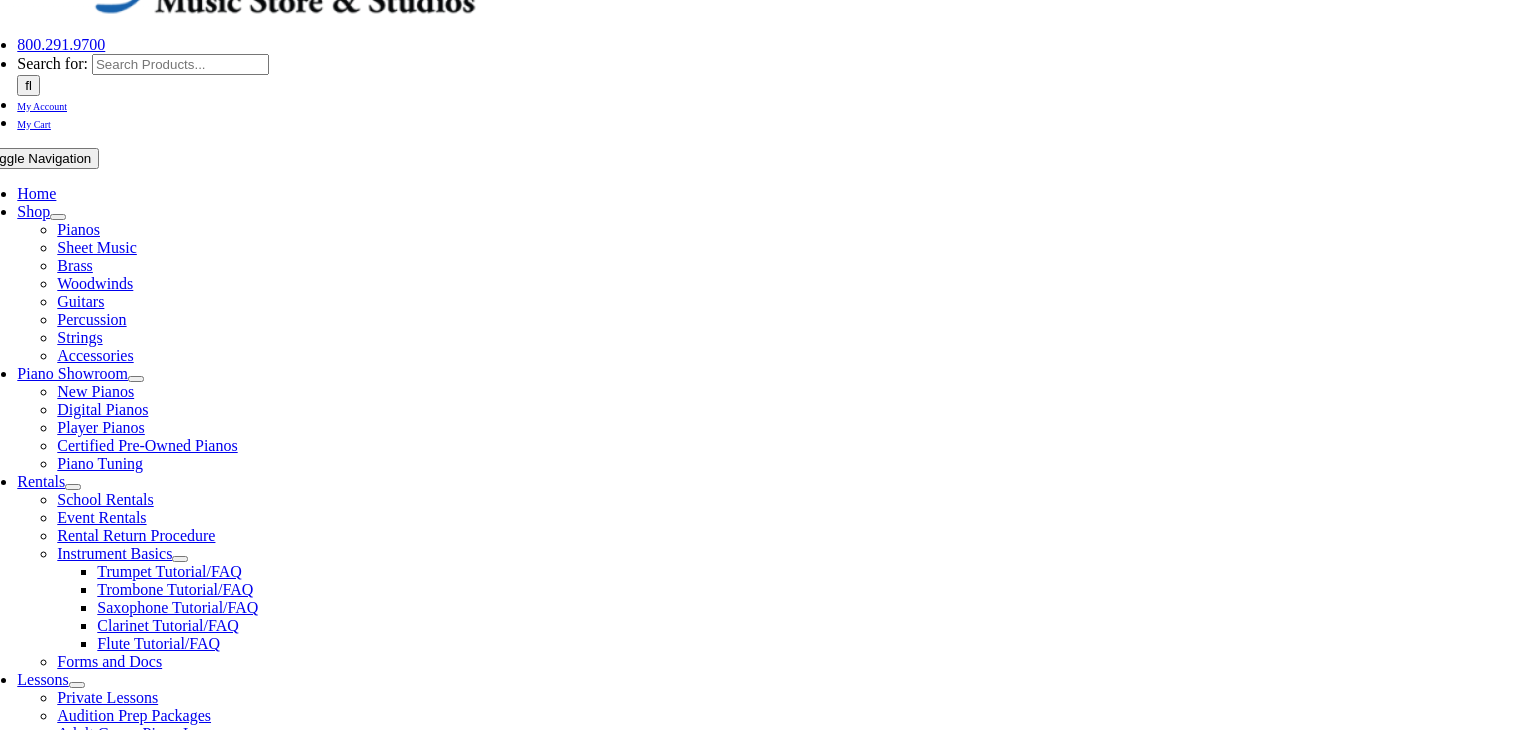 click on "Select Grade..." at bounding box center (277, 1345) 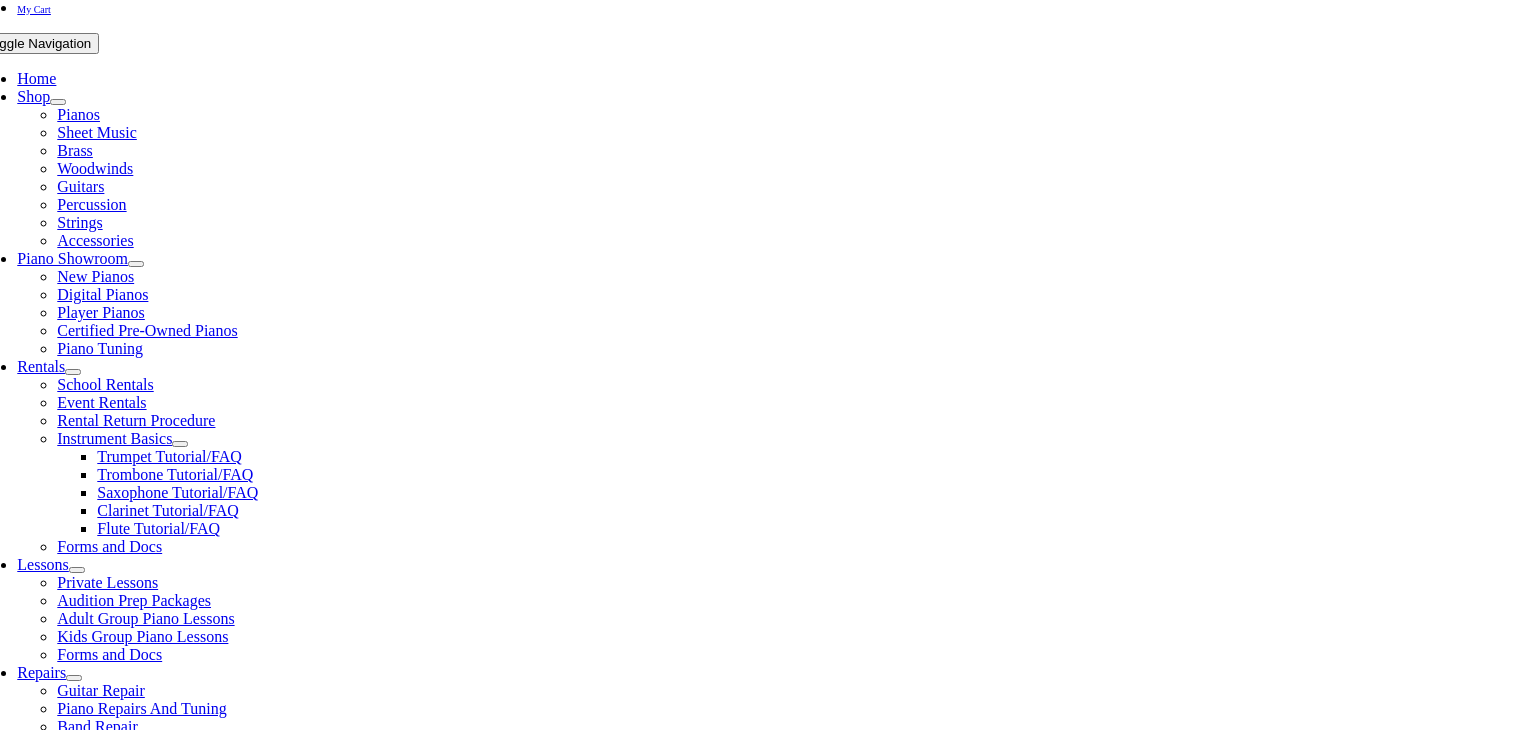 scroll, scrollTop: 367, scrollLeft: 0, axis: vertical 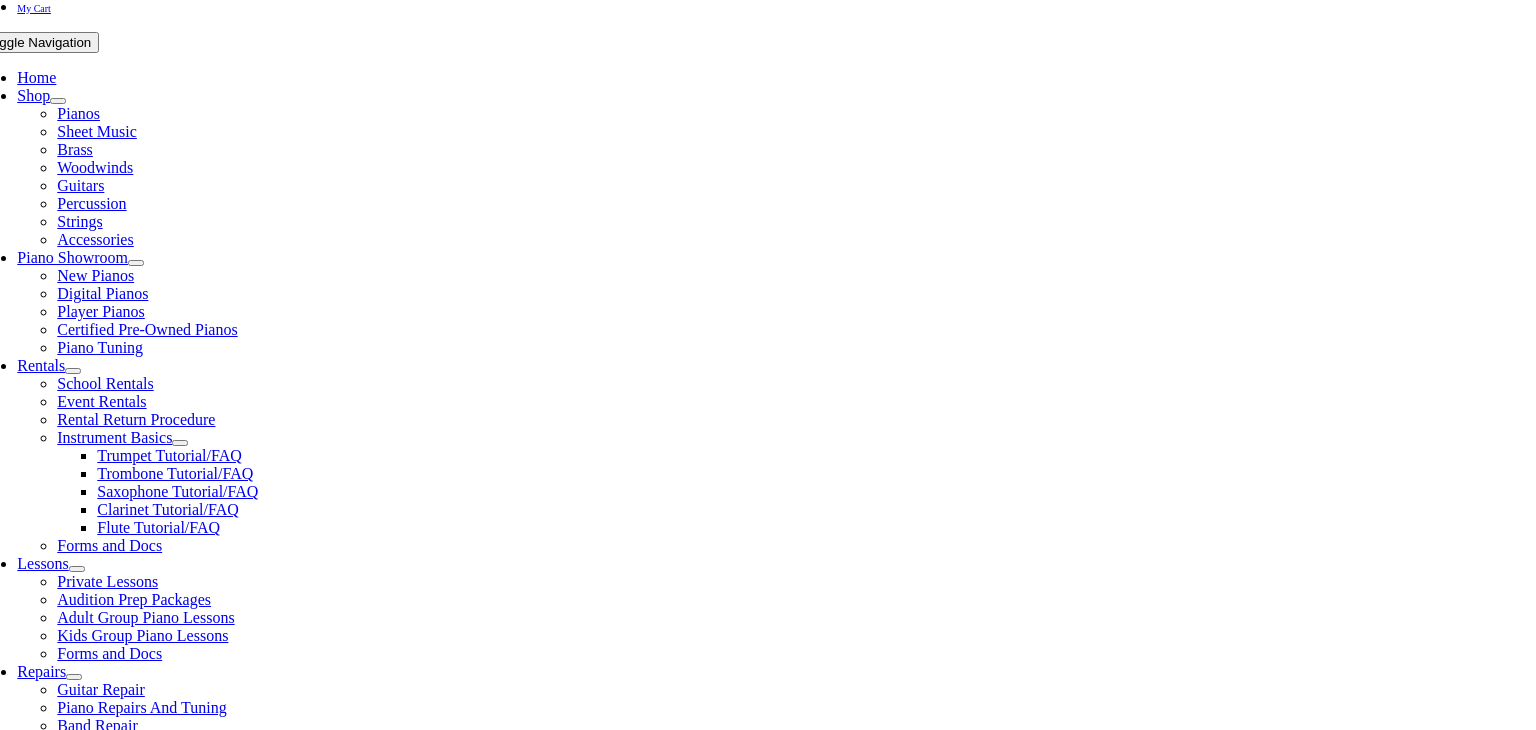 click on "Select School..." at bounding box center [277, 1285] 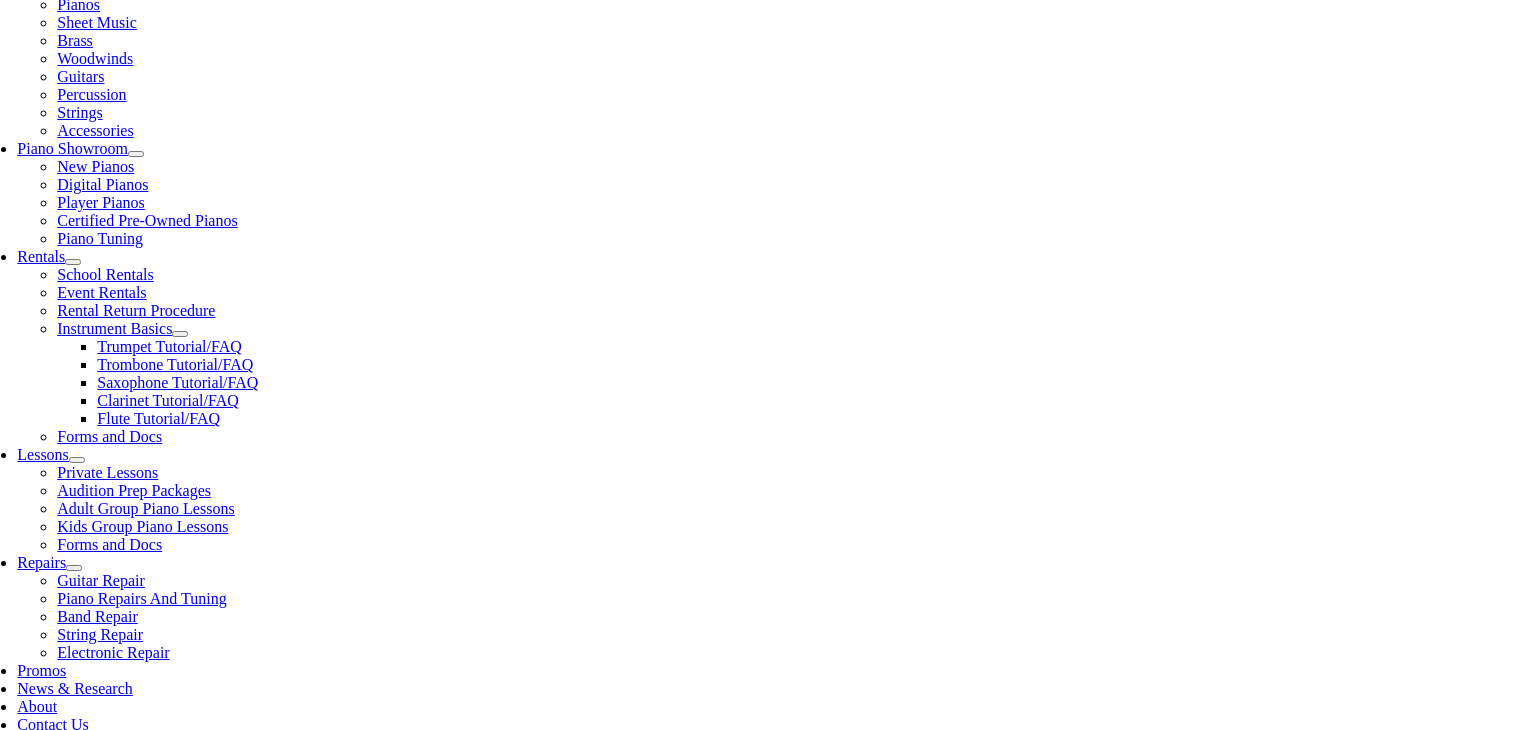 scroll, scrollTop: 484, scrollLeft: 0, axis: vertical 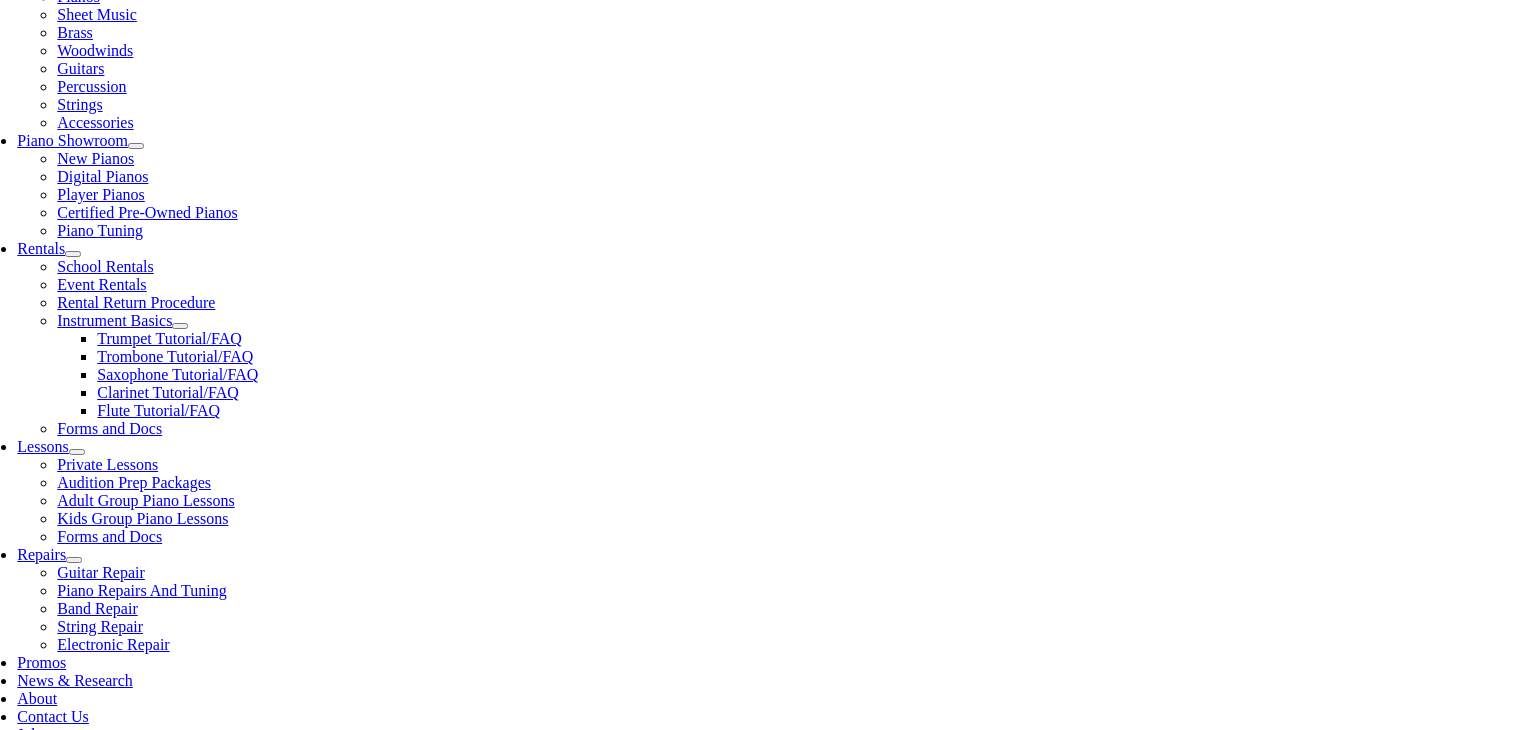 click at bounding box center [585, 835] 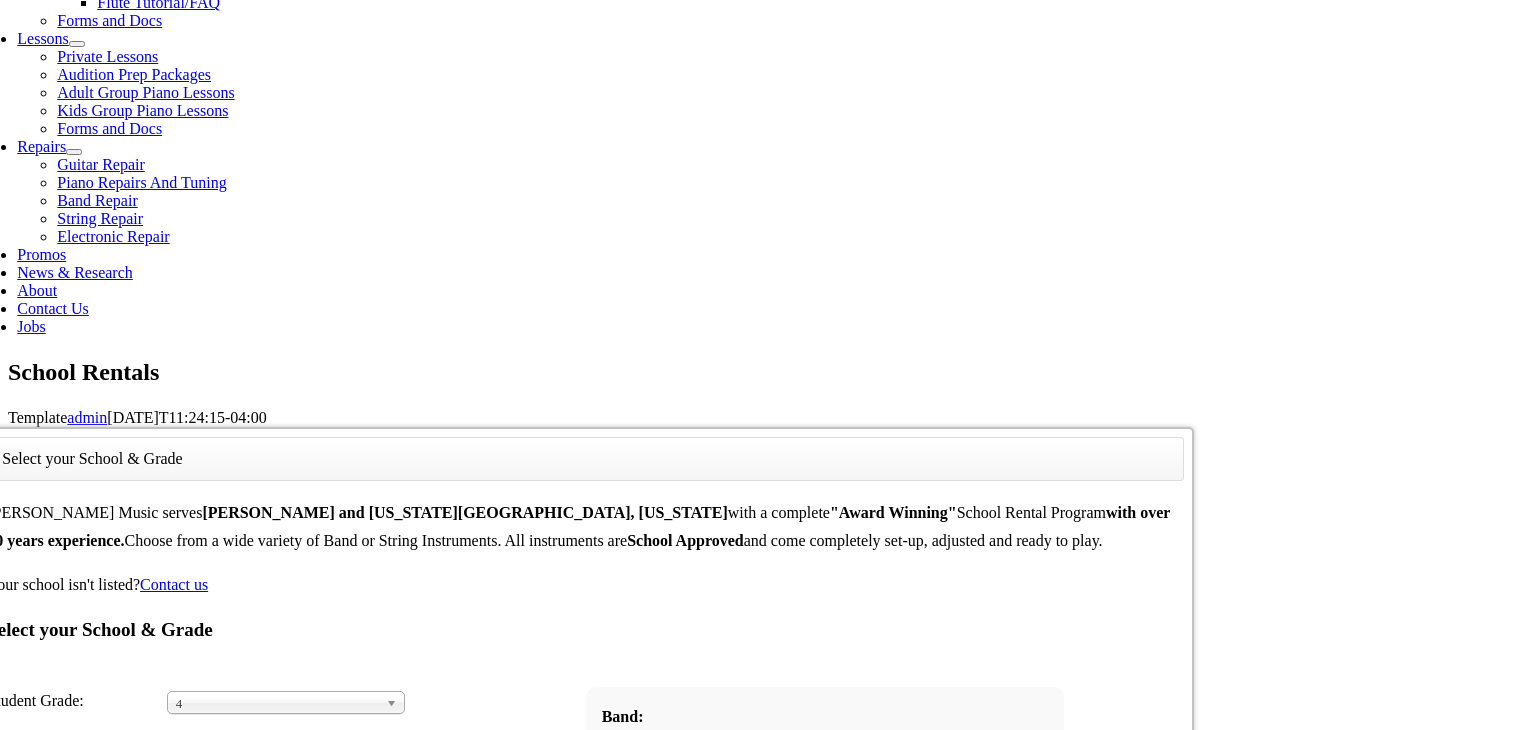 click on "Woodland Elementary" at bounding box center (292, 1440) 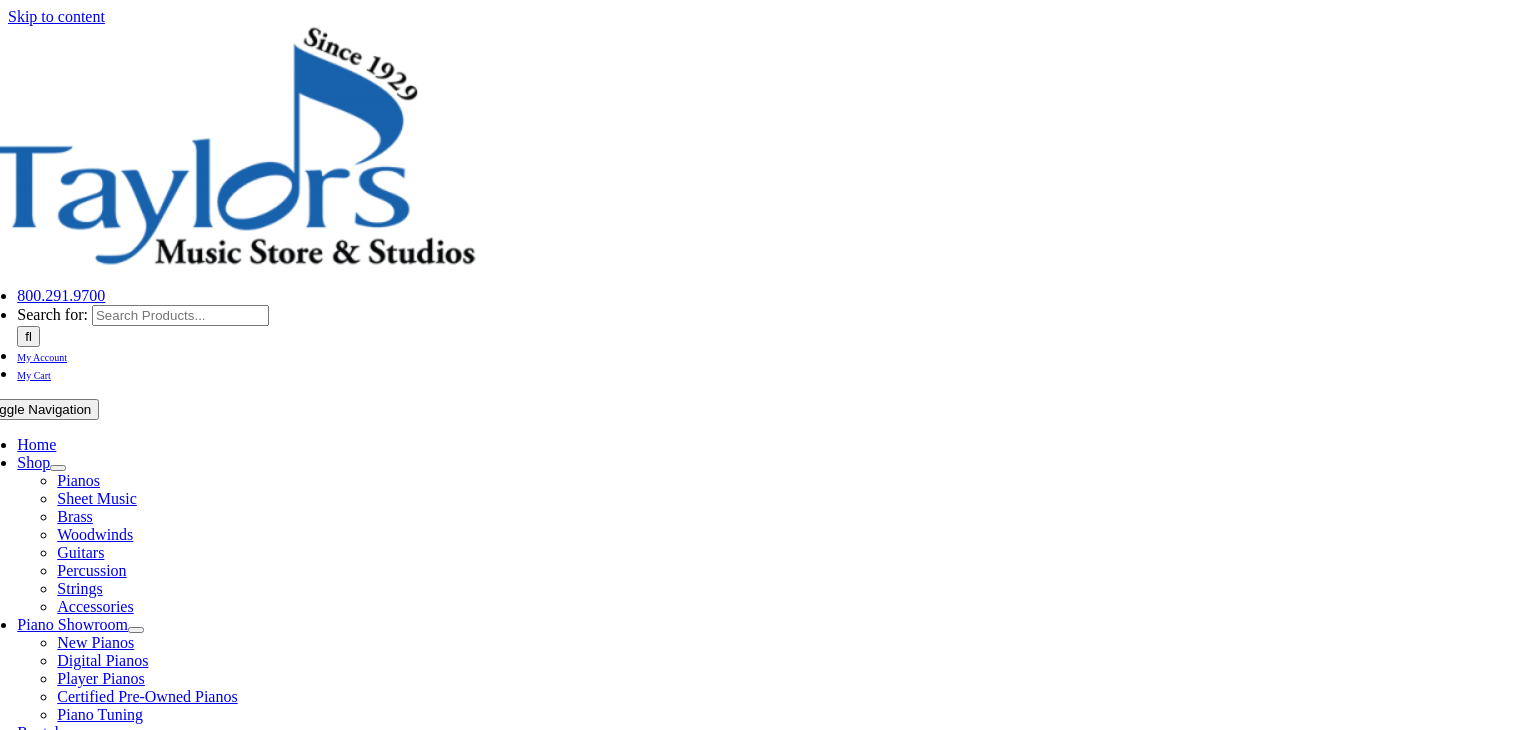 scroll, scrollTop: 0, scrollLeft: 0, axis: both 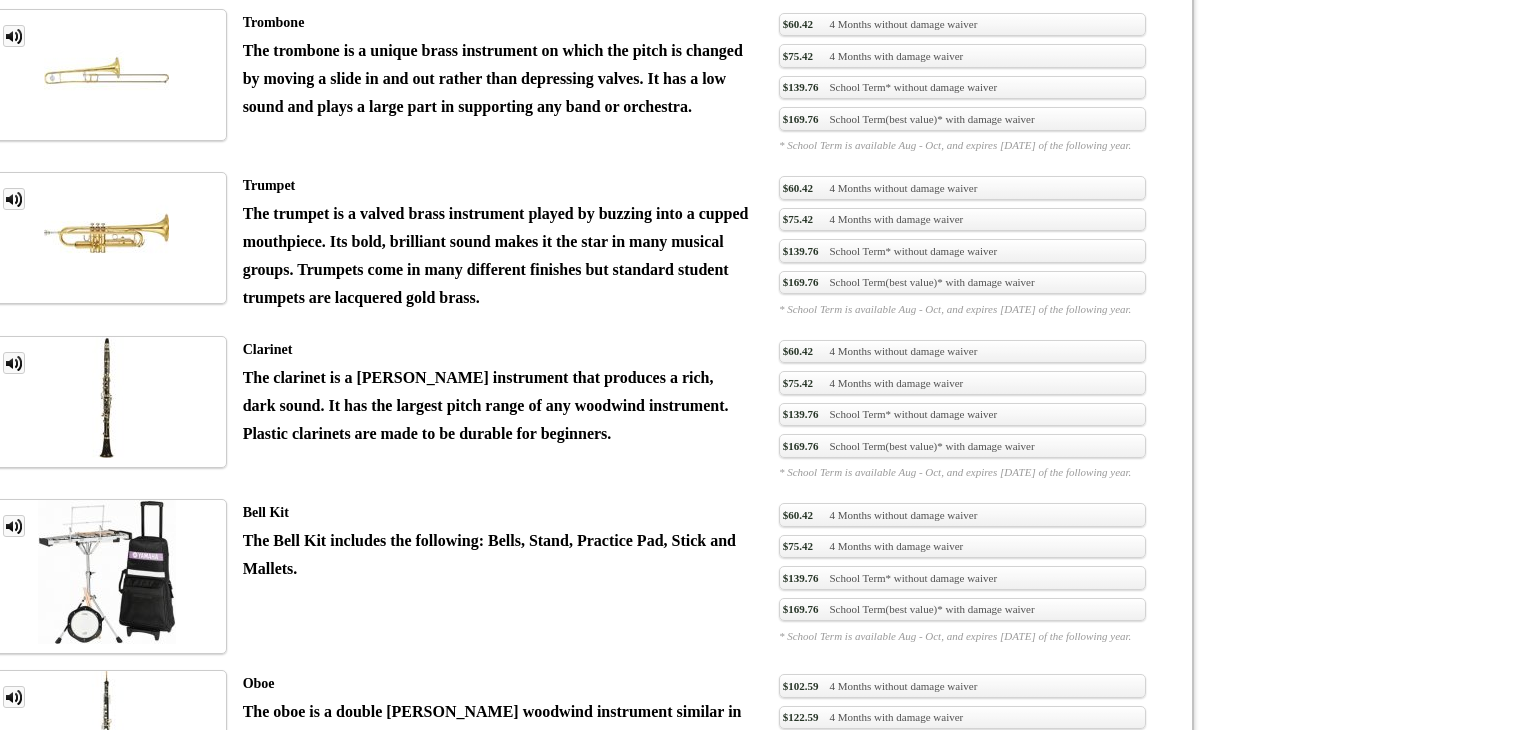 click on "$235.80  School Term(best value)* with damage waiver" at bounding box center [962, 944] 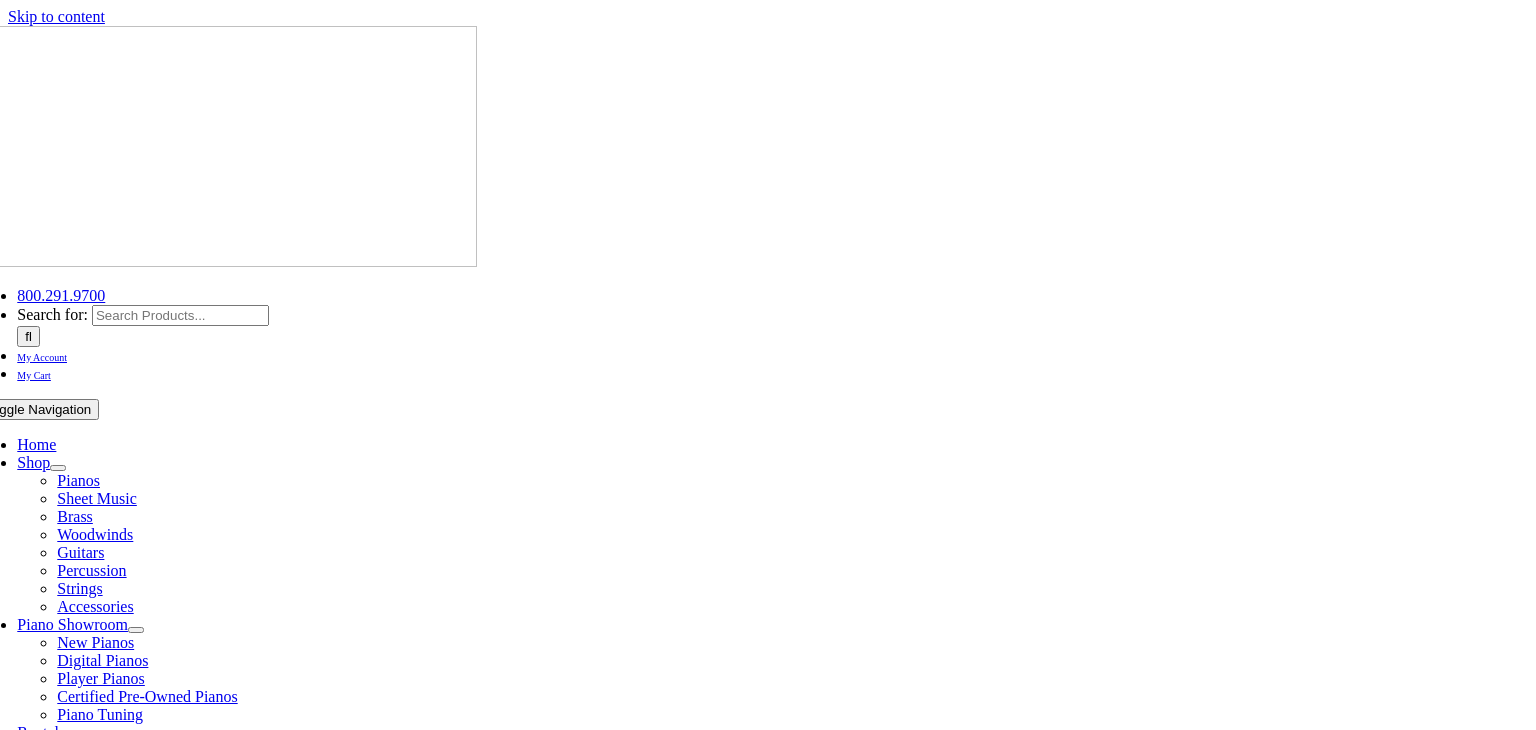 scroll, scrollTop: 0, scrollLeft: 0, axis: both 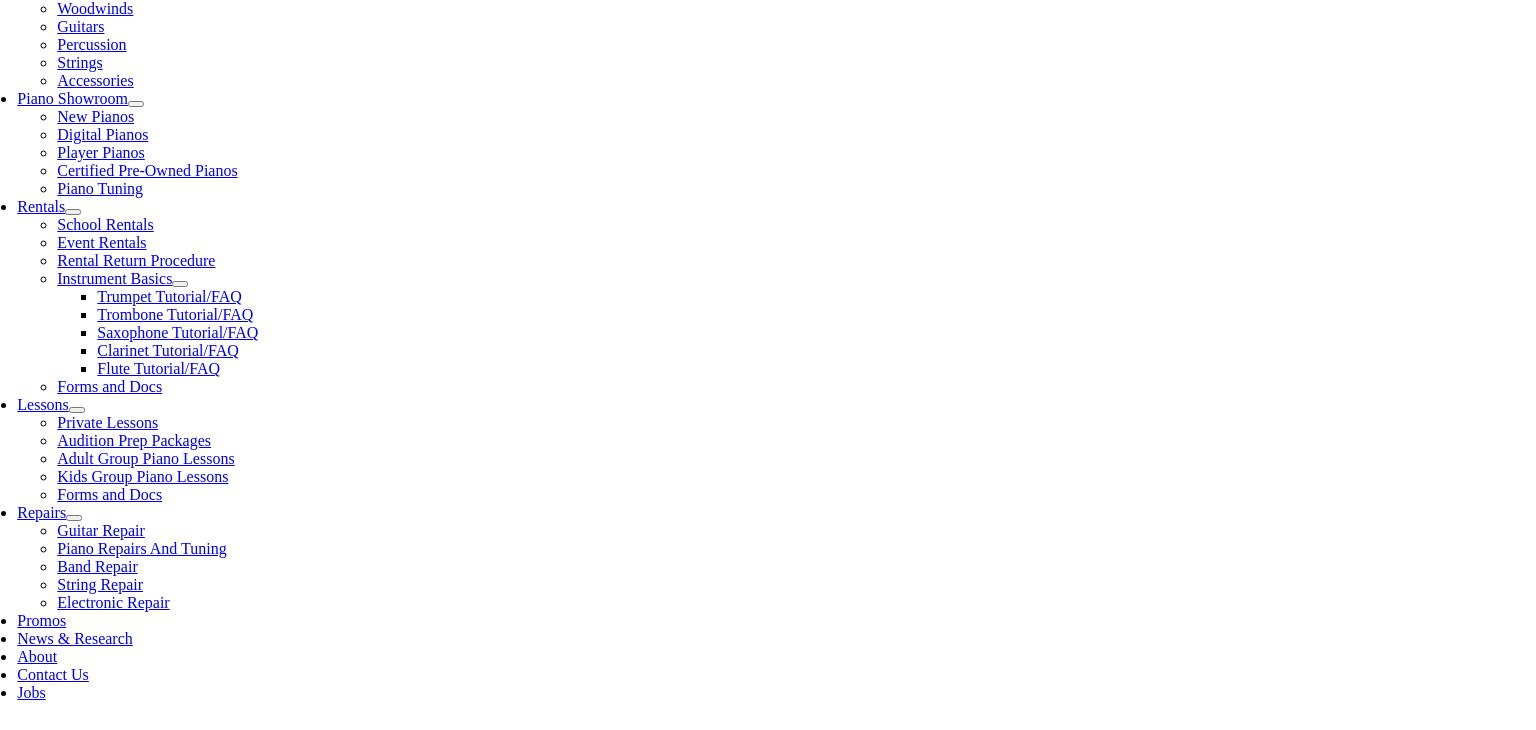 click at bounding box center [-3, 1013] 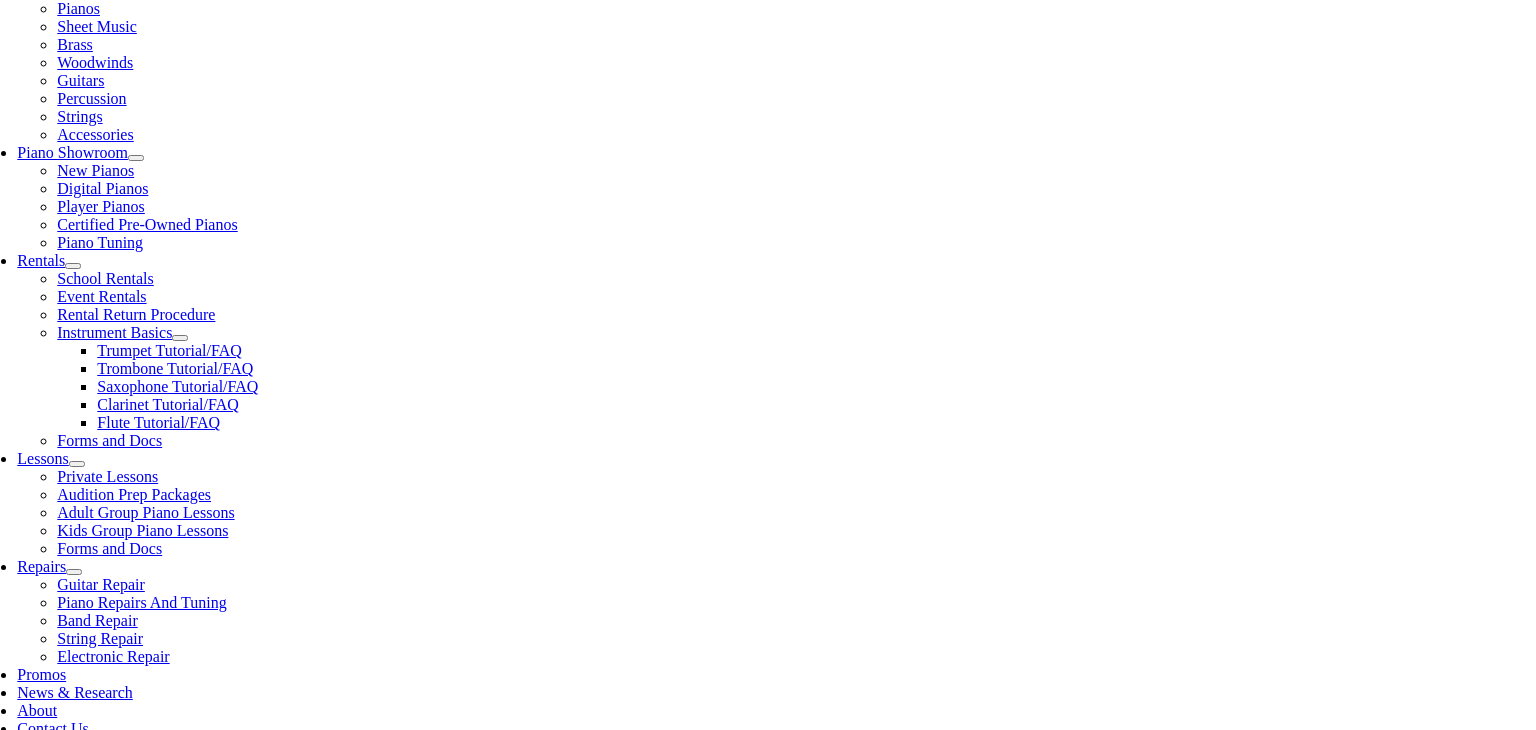 scroll, scrollTop: 472, scrollLeft: 0, axis: vertical 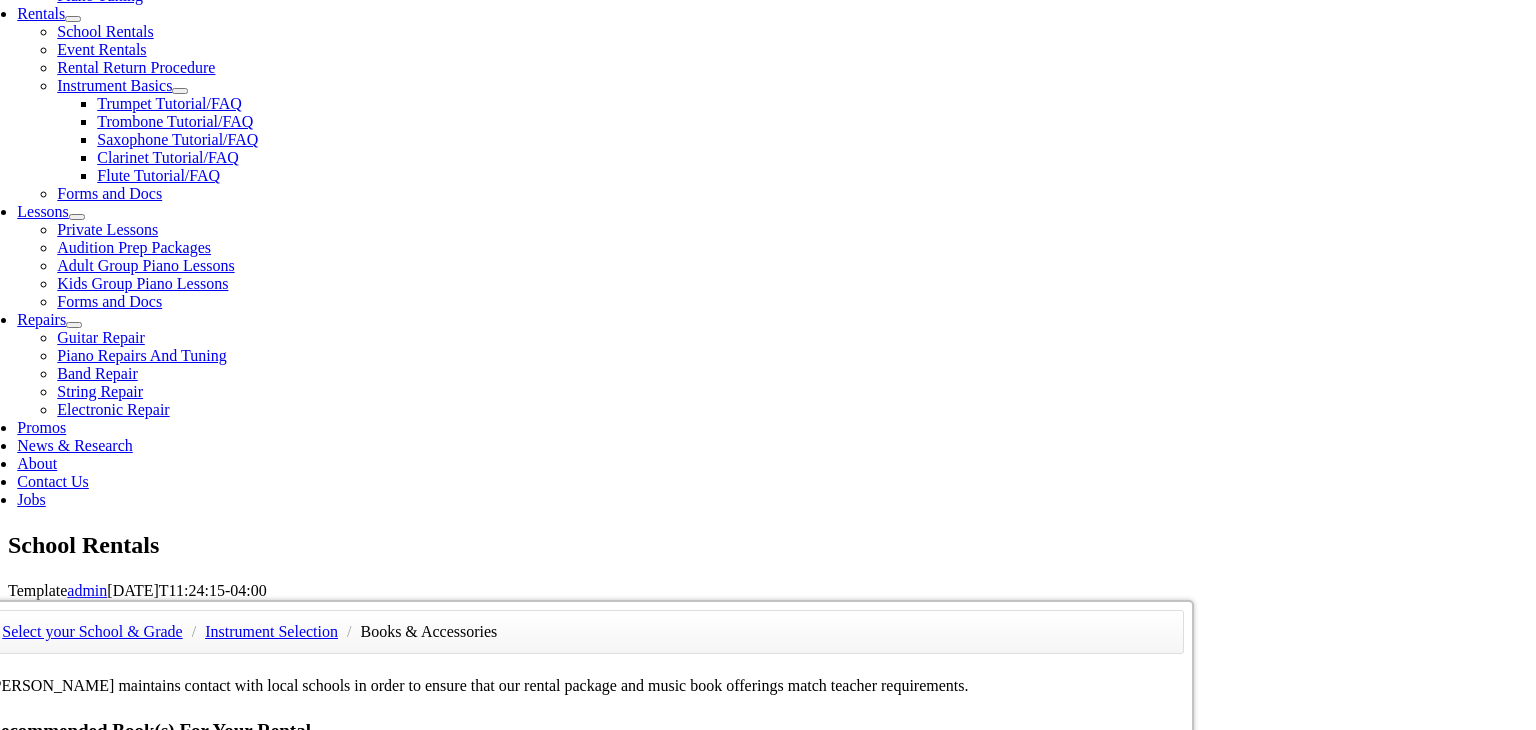 click at bounding box center [-3, 1194] 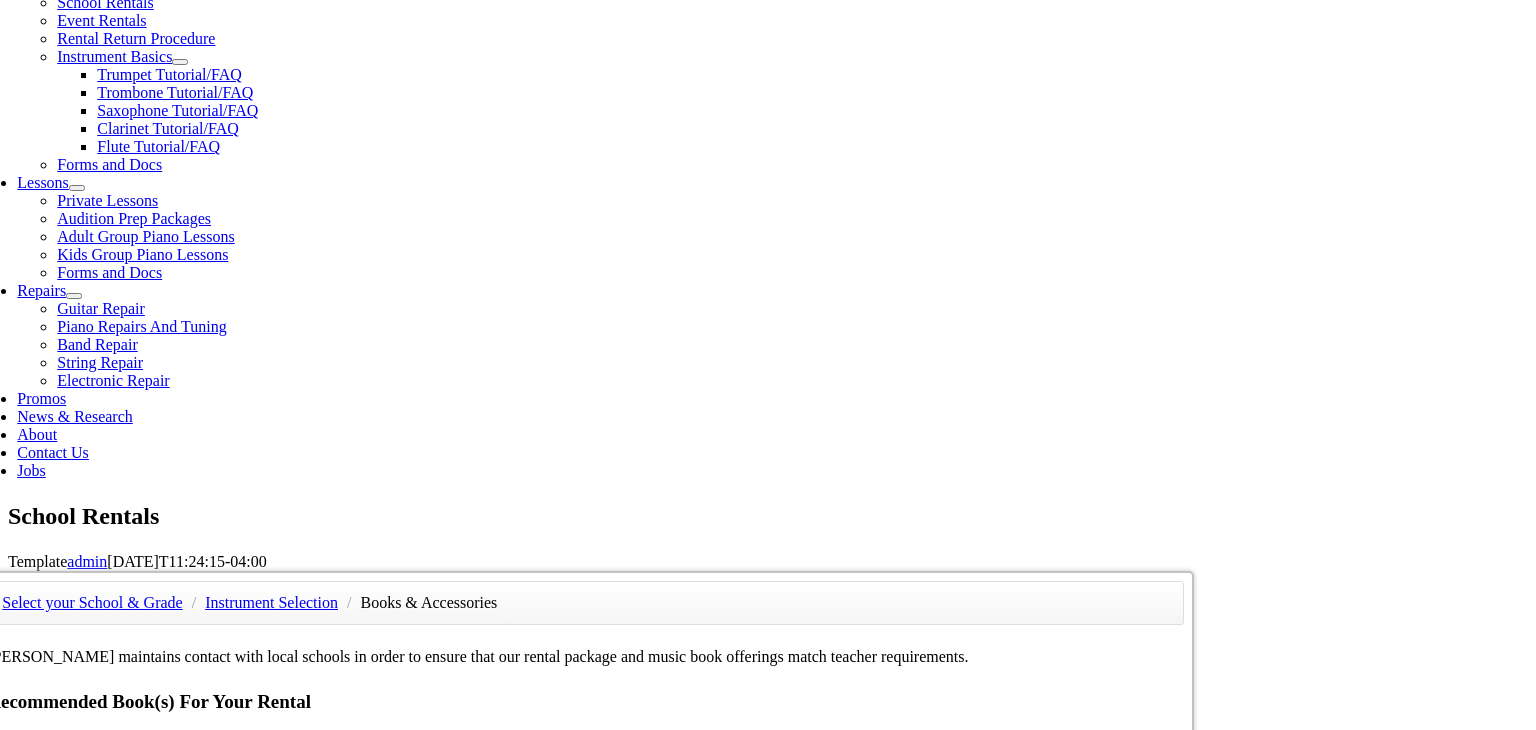 scroll, scrollTop: 748, scrollLeft: 0, axis: vertical 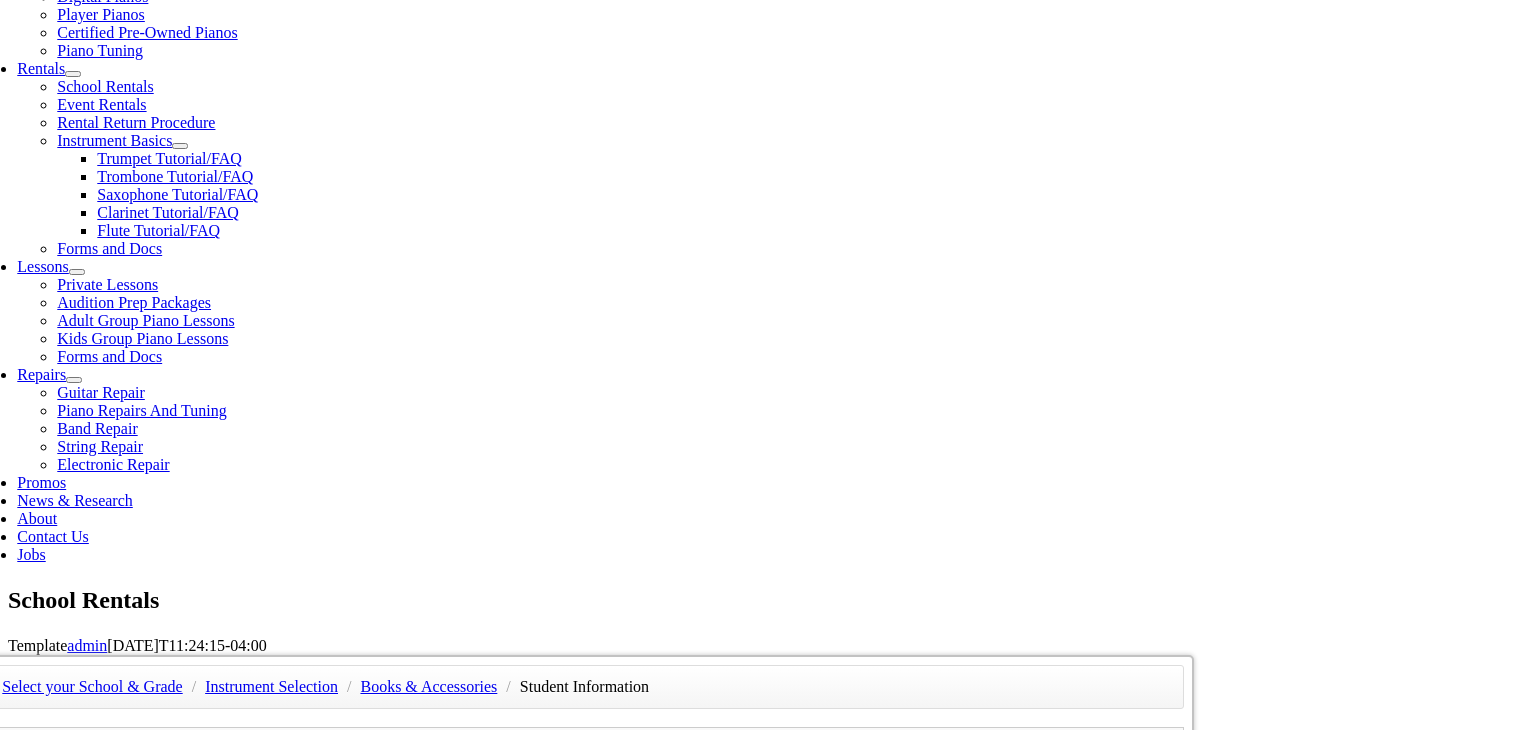 type on "1" 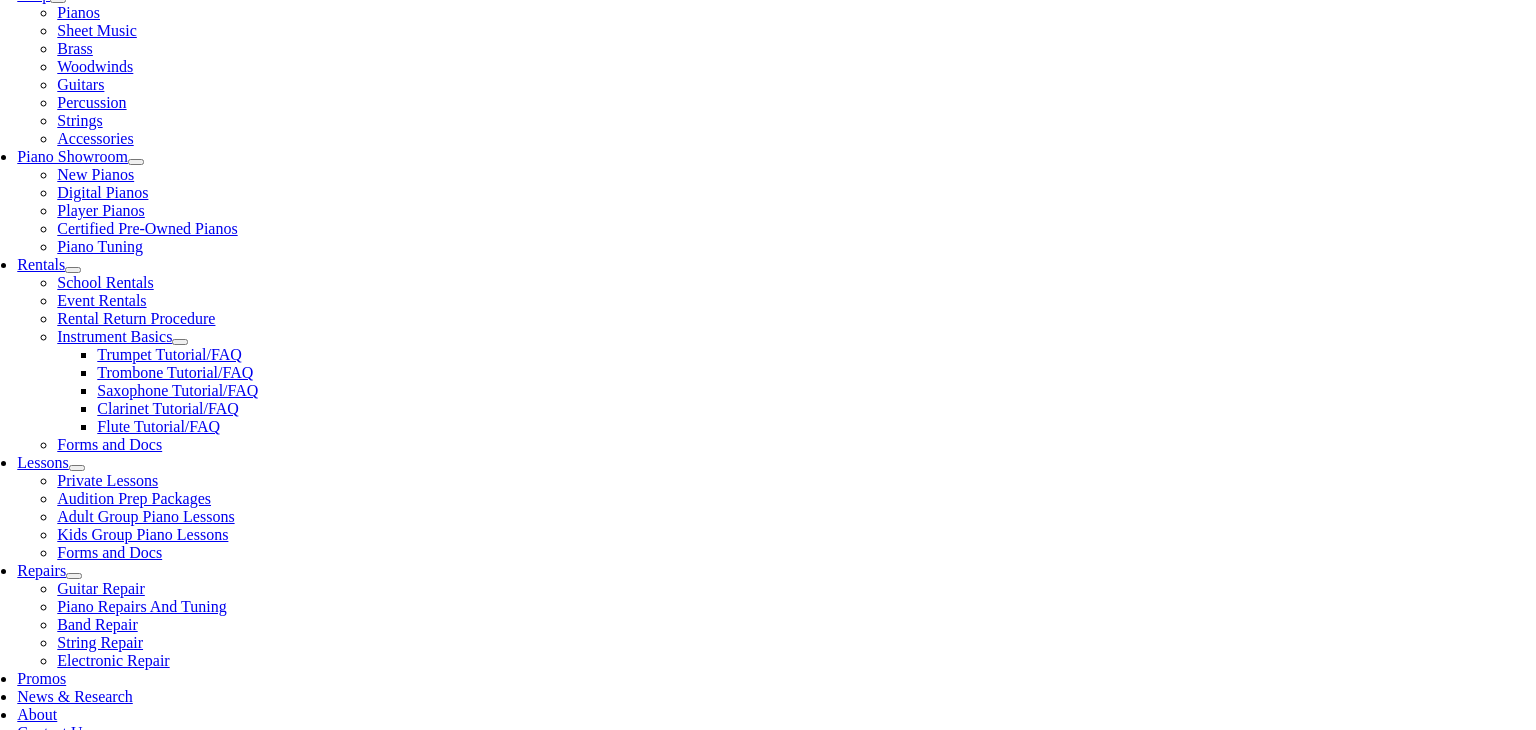 scroll, scrollTop: 464, scrollLeft: 0, axis: vertical 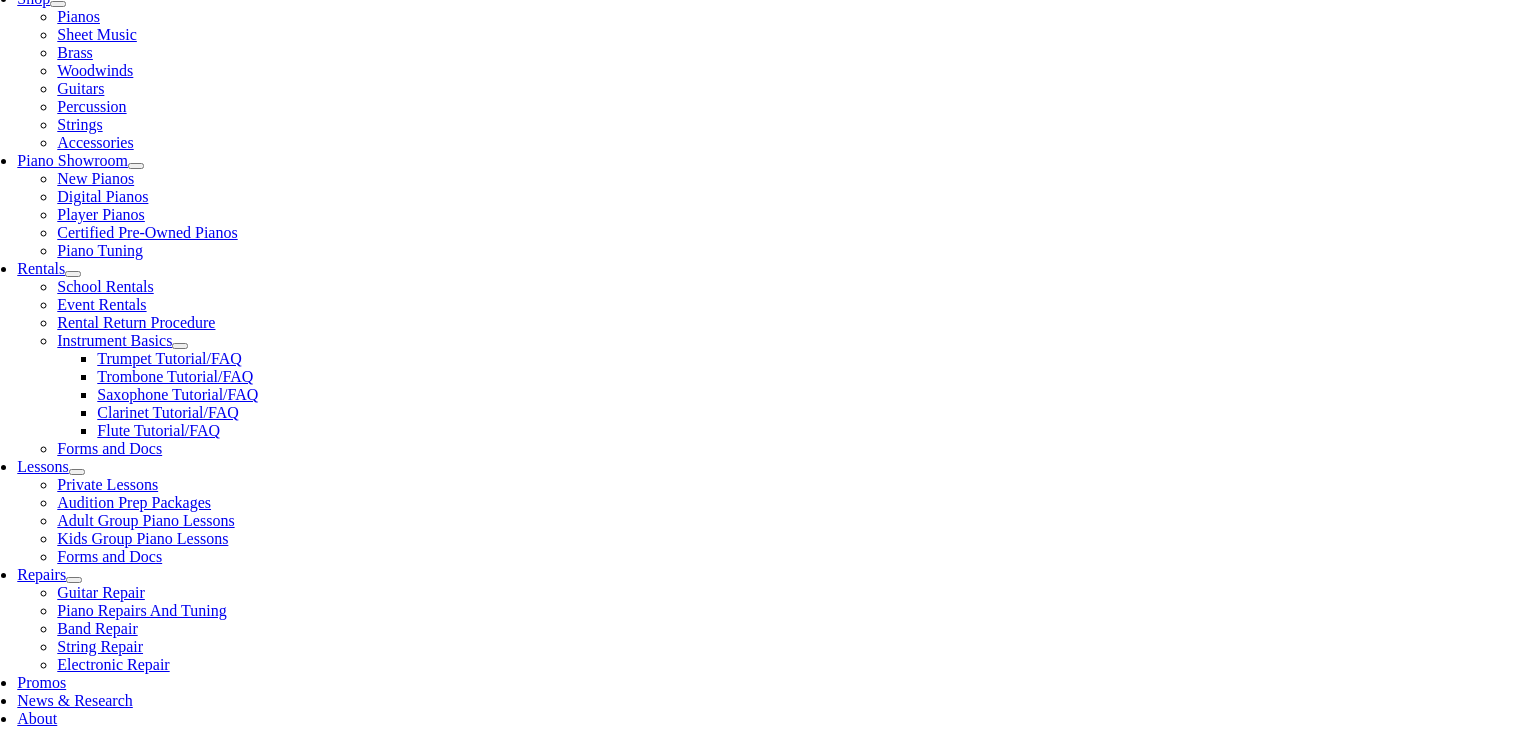 click at bounding box center (76, 1148) 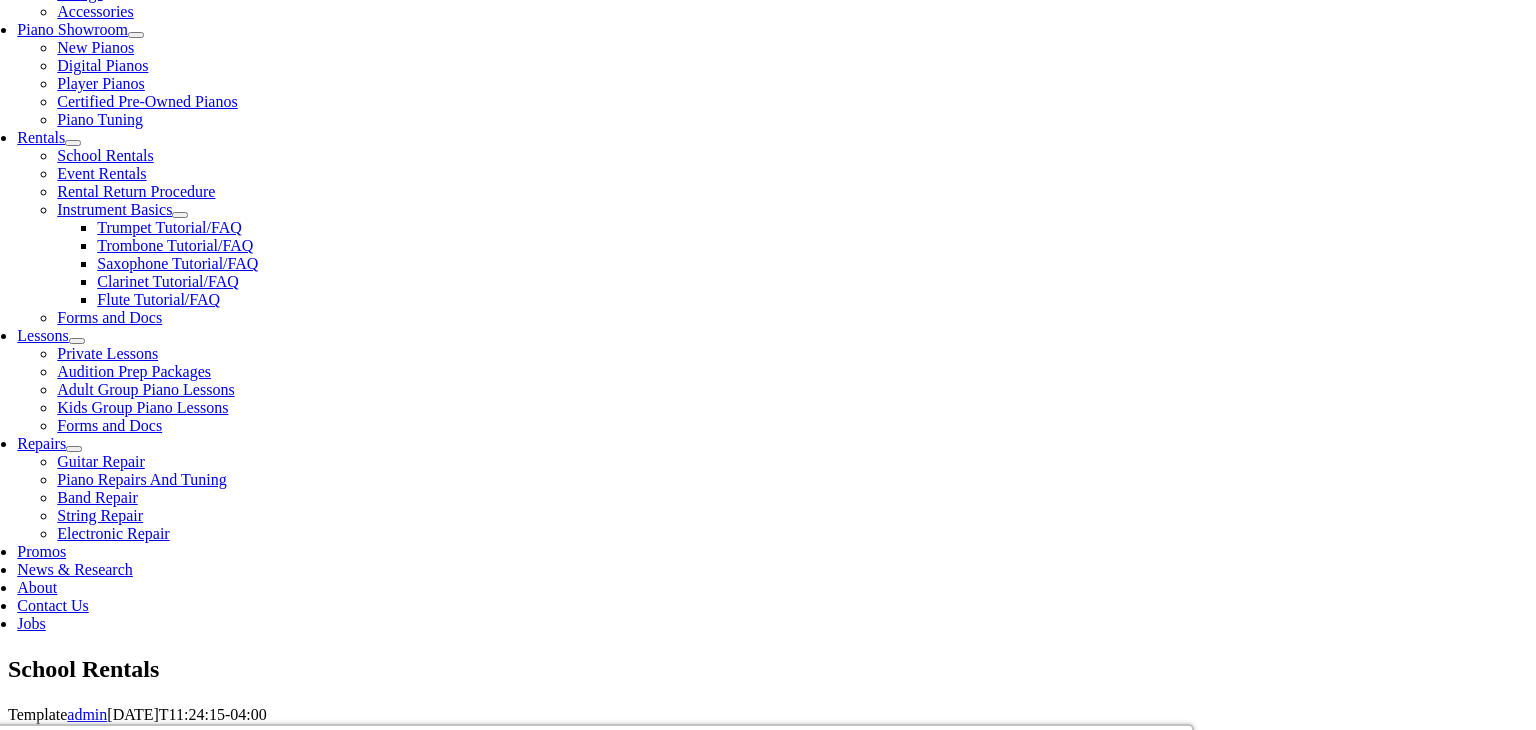 scroll, scrollTop: 602, scrollLeft: 0, axis: vertical 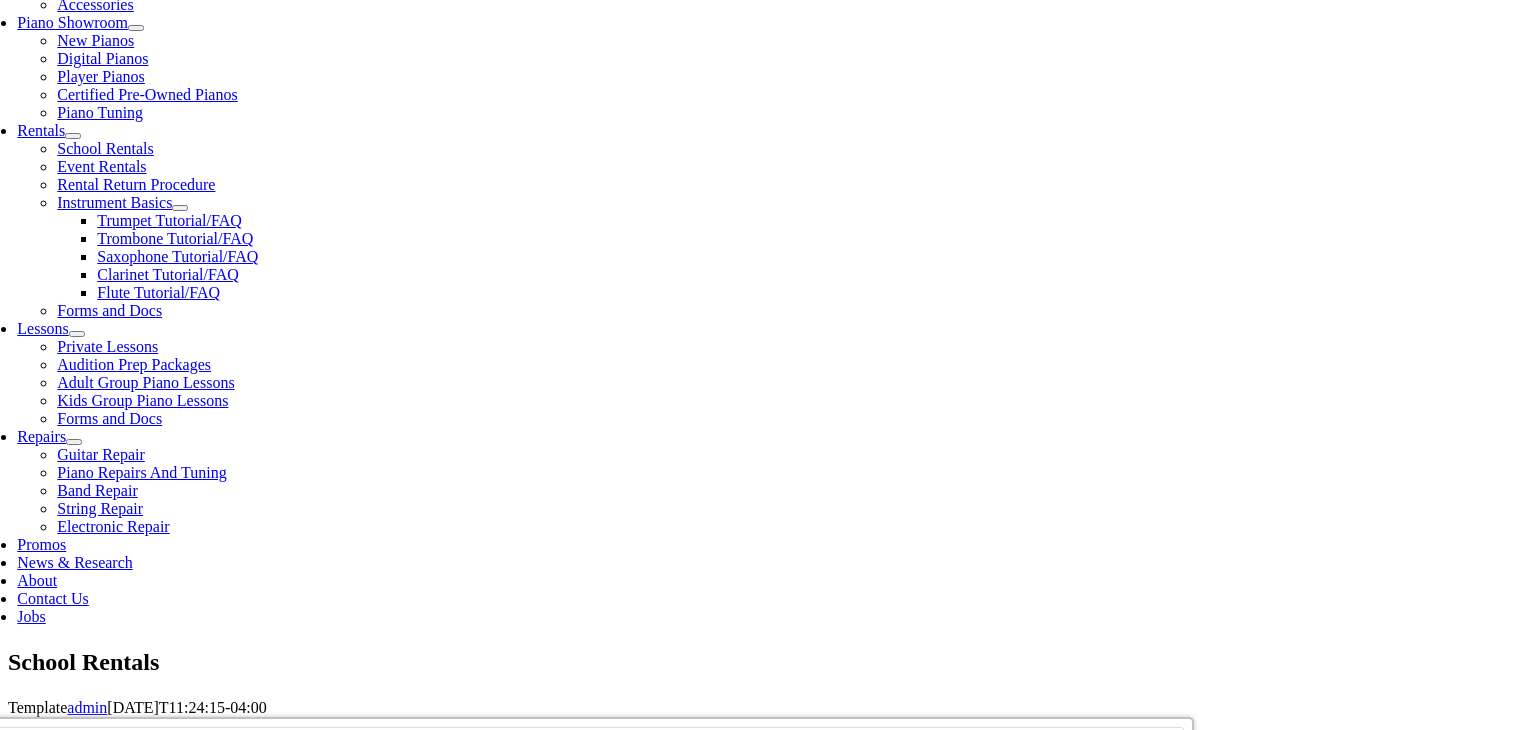 type on "Facetime Theatre" 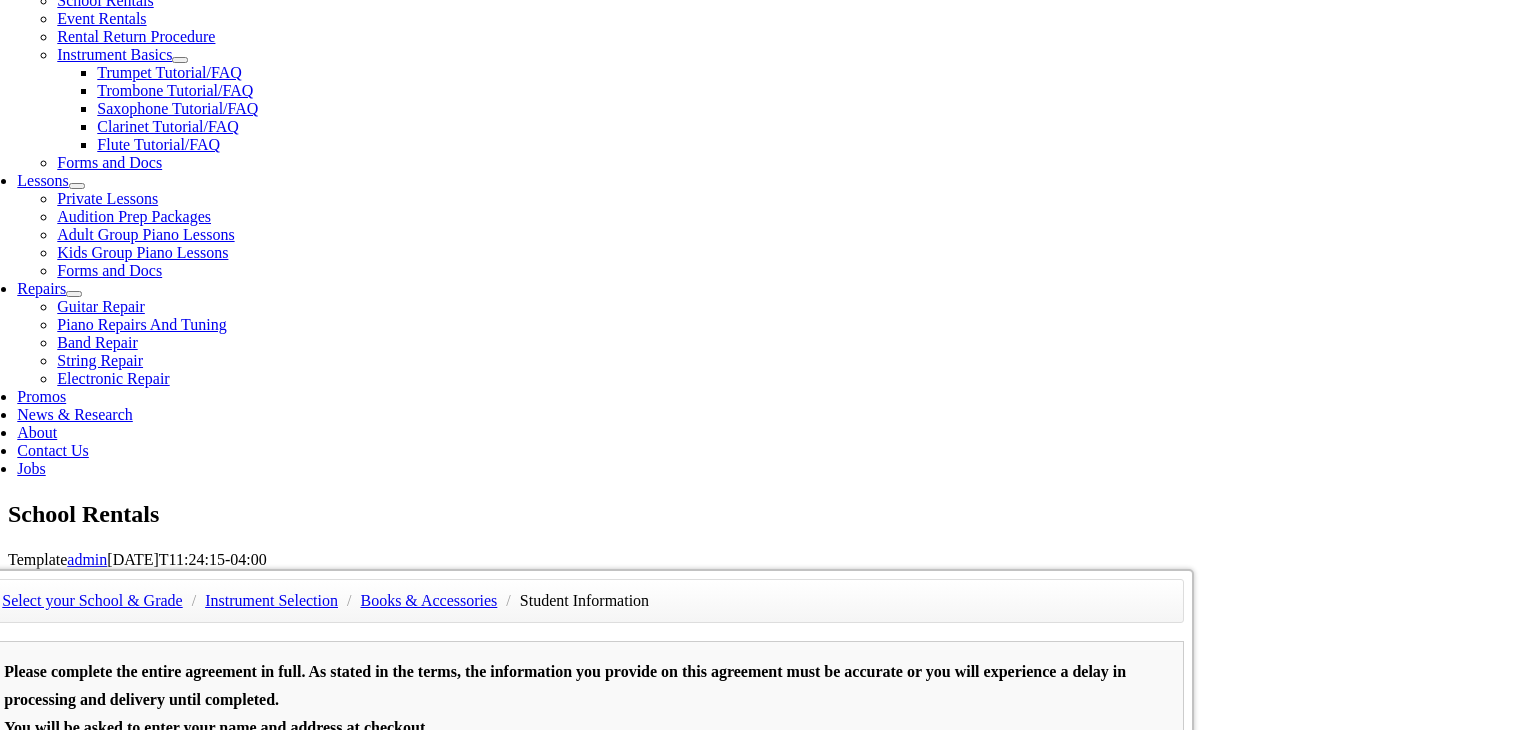 scroll, scrollTop: 756, scrollLeft: 0, axis: vertical 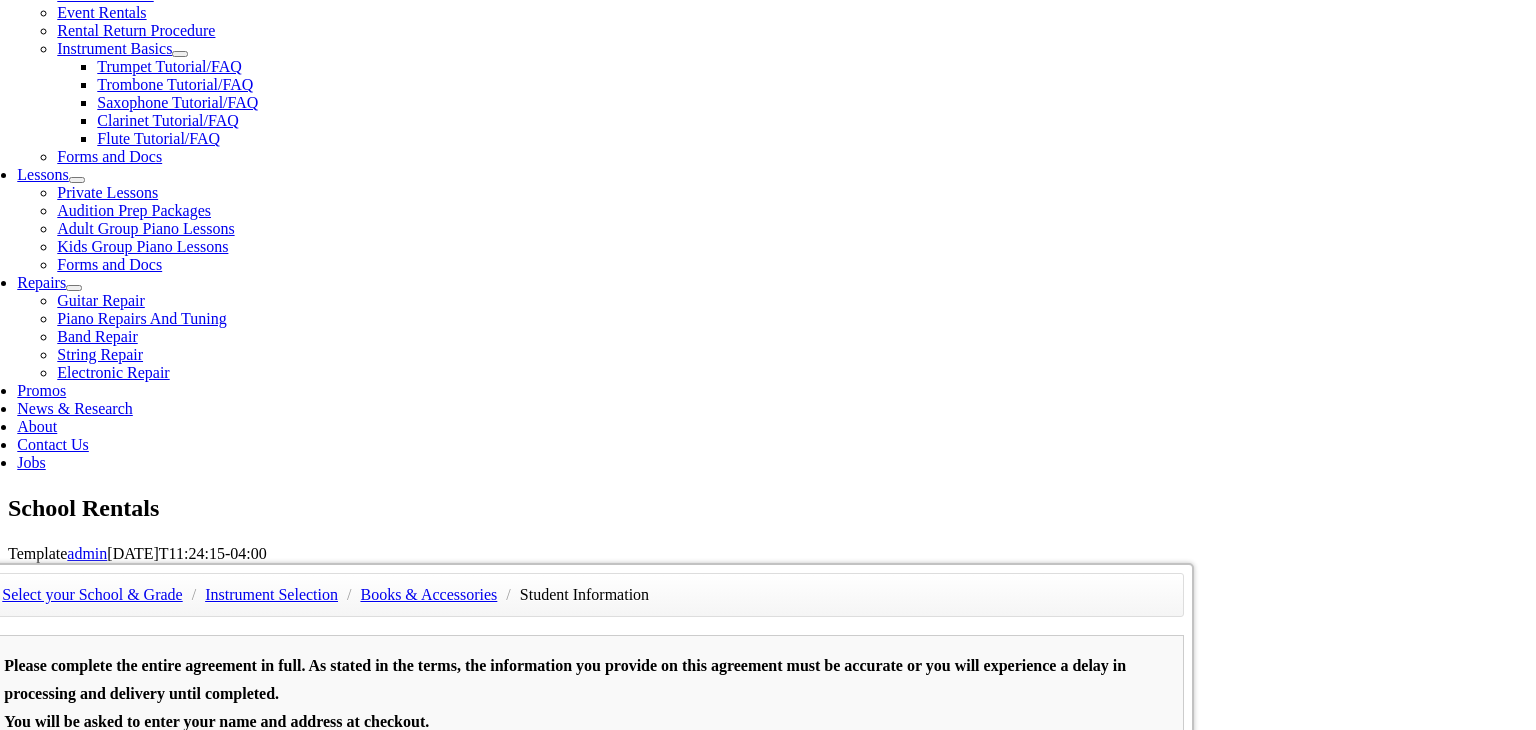 click at bounding box center [76, 1060] 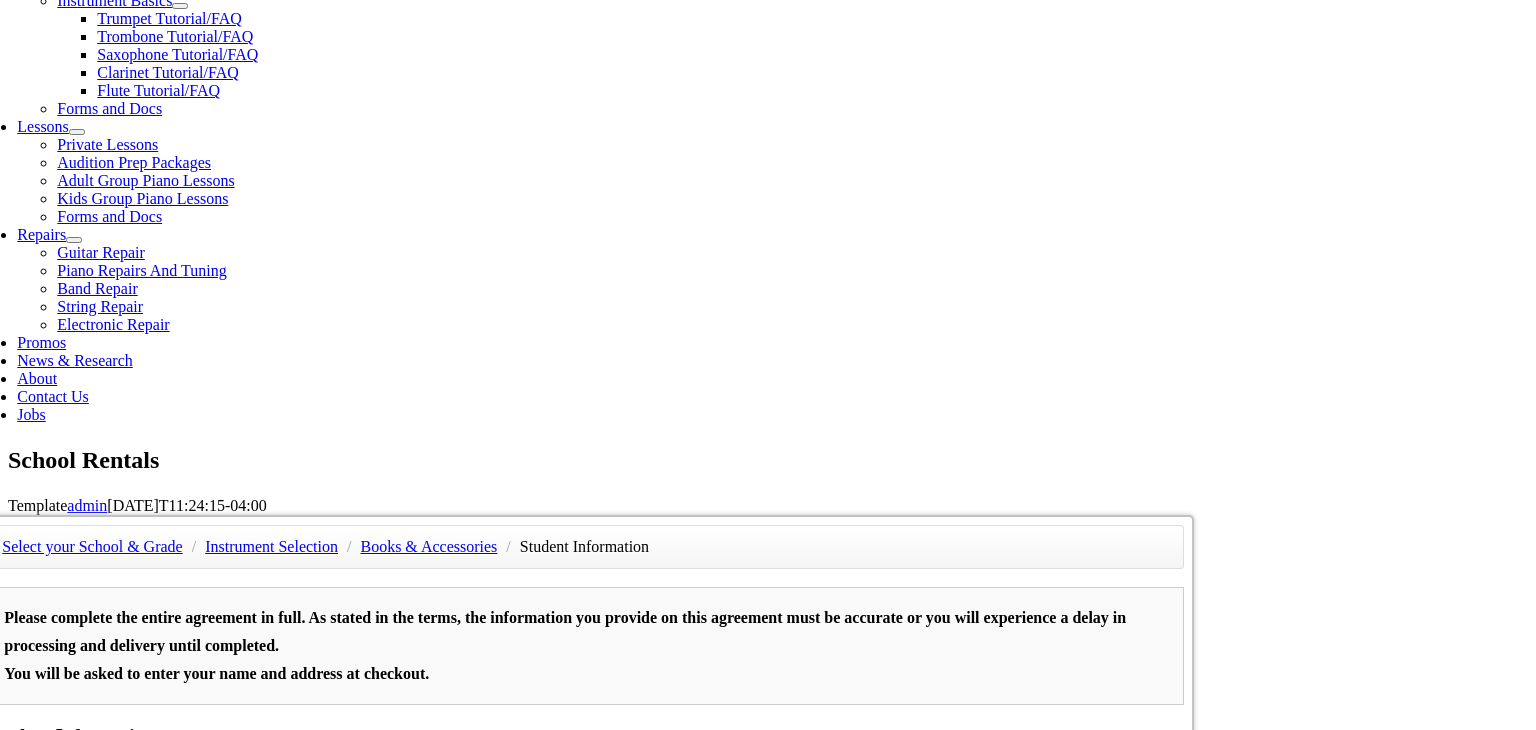 scroll, scrollTop: 806, scrollLeft: 0, axis: vertical 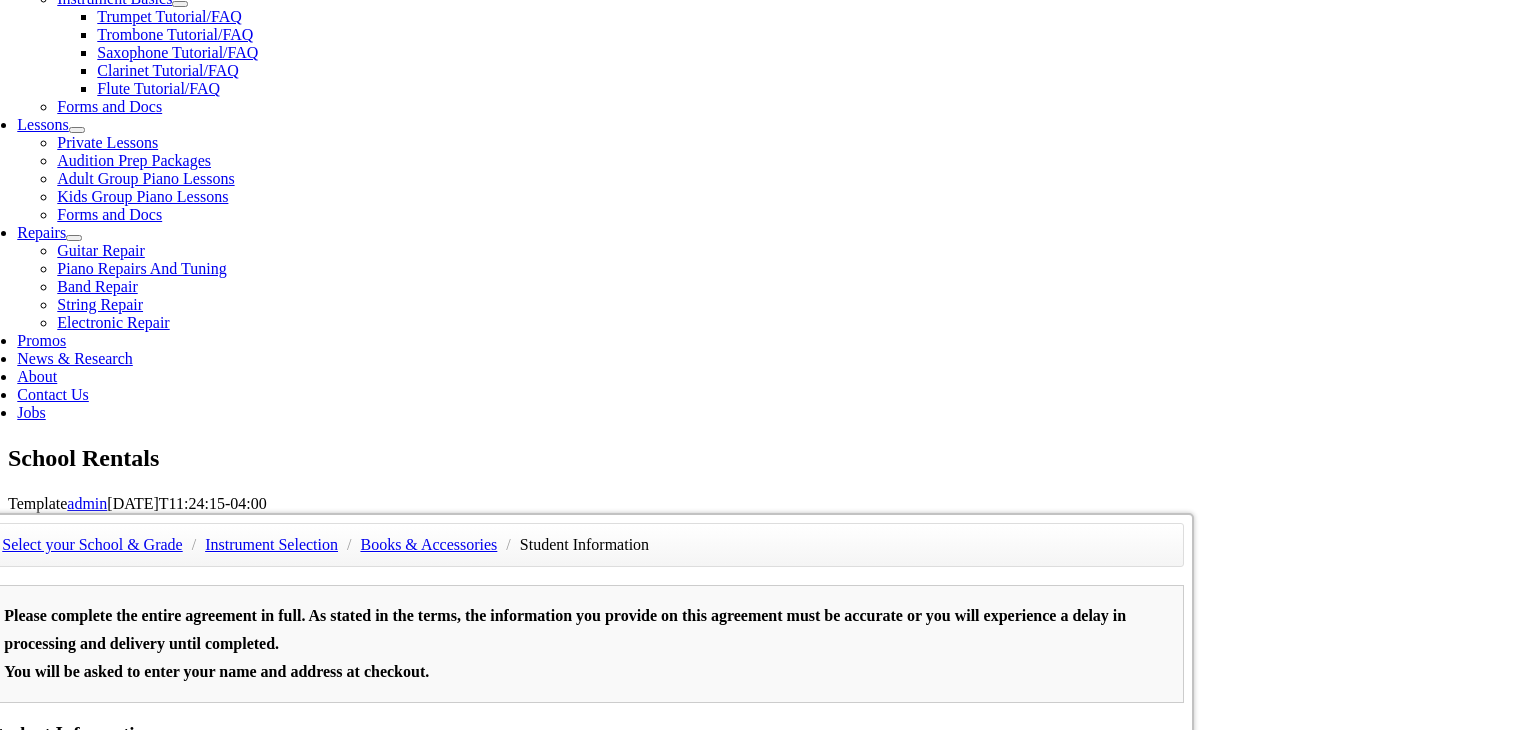 click on "Spouse's Information" at bounding box center [585, 1126] 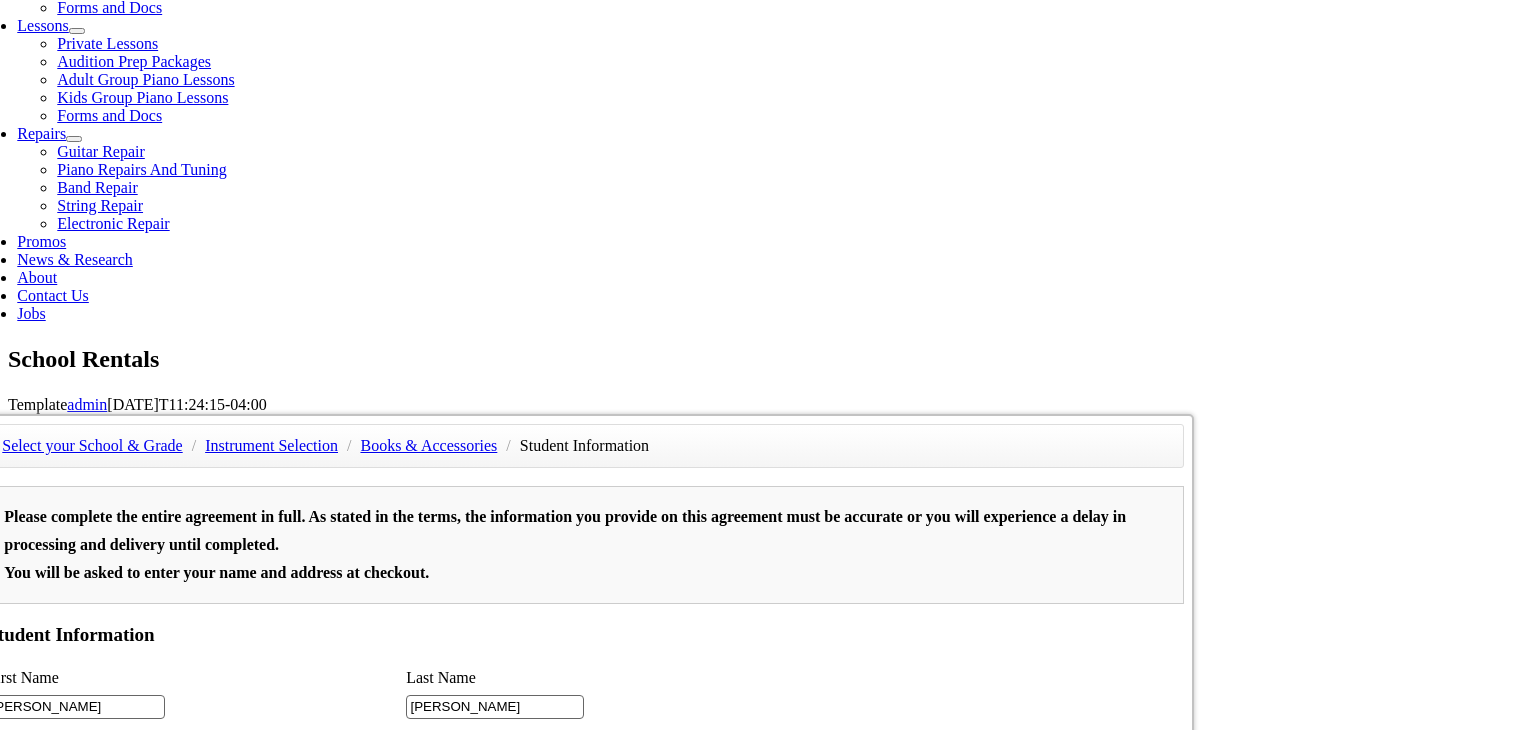 scroll, scrollTop: 907, scrollLeft: 0, axis: vertical 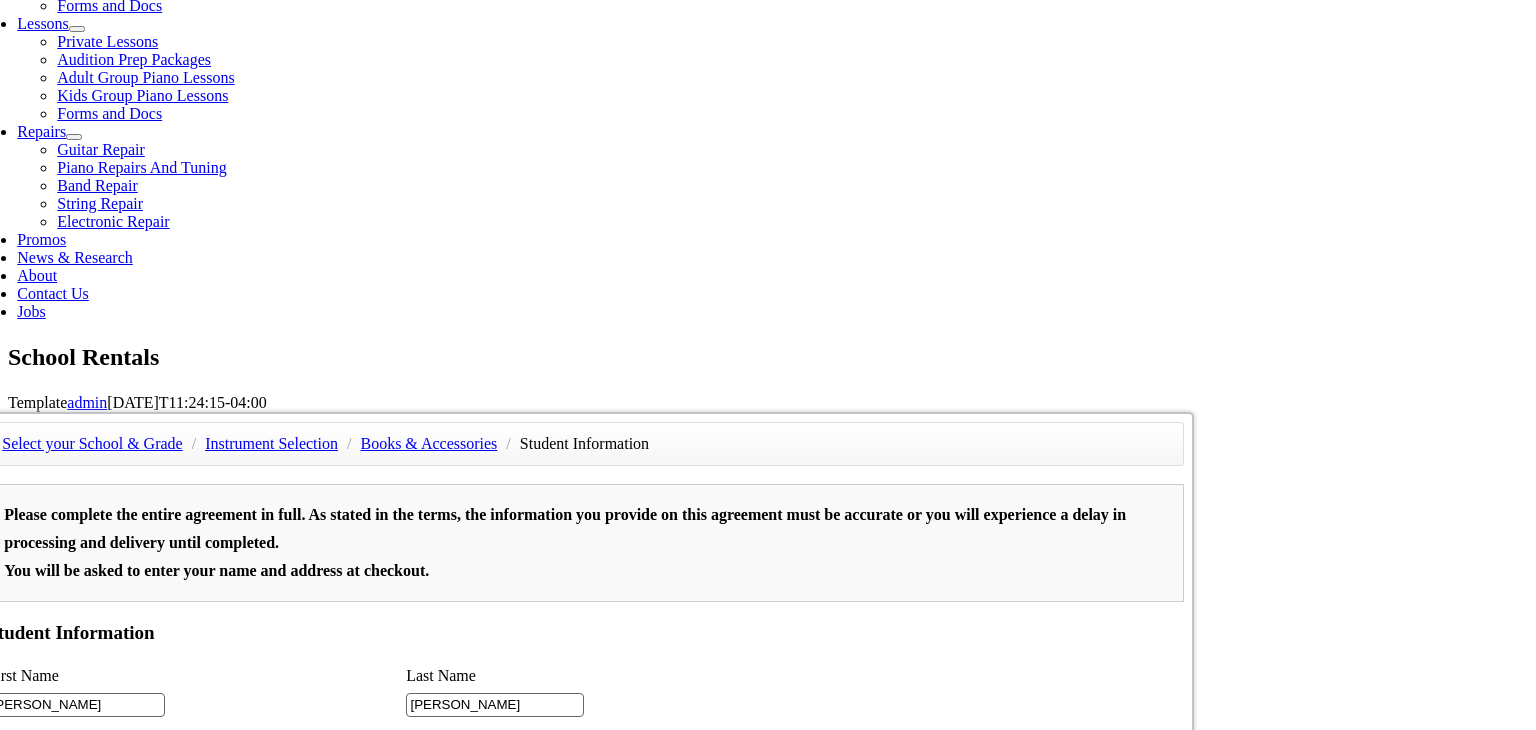 click at bounding box center (76, 1113) 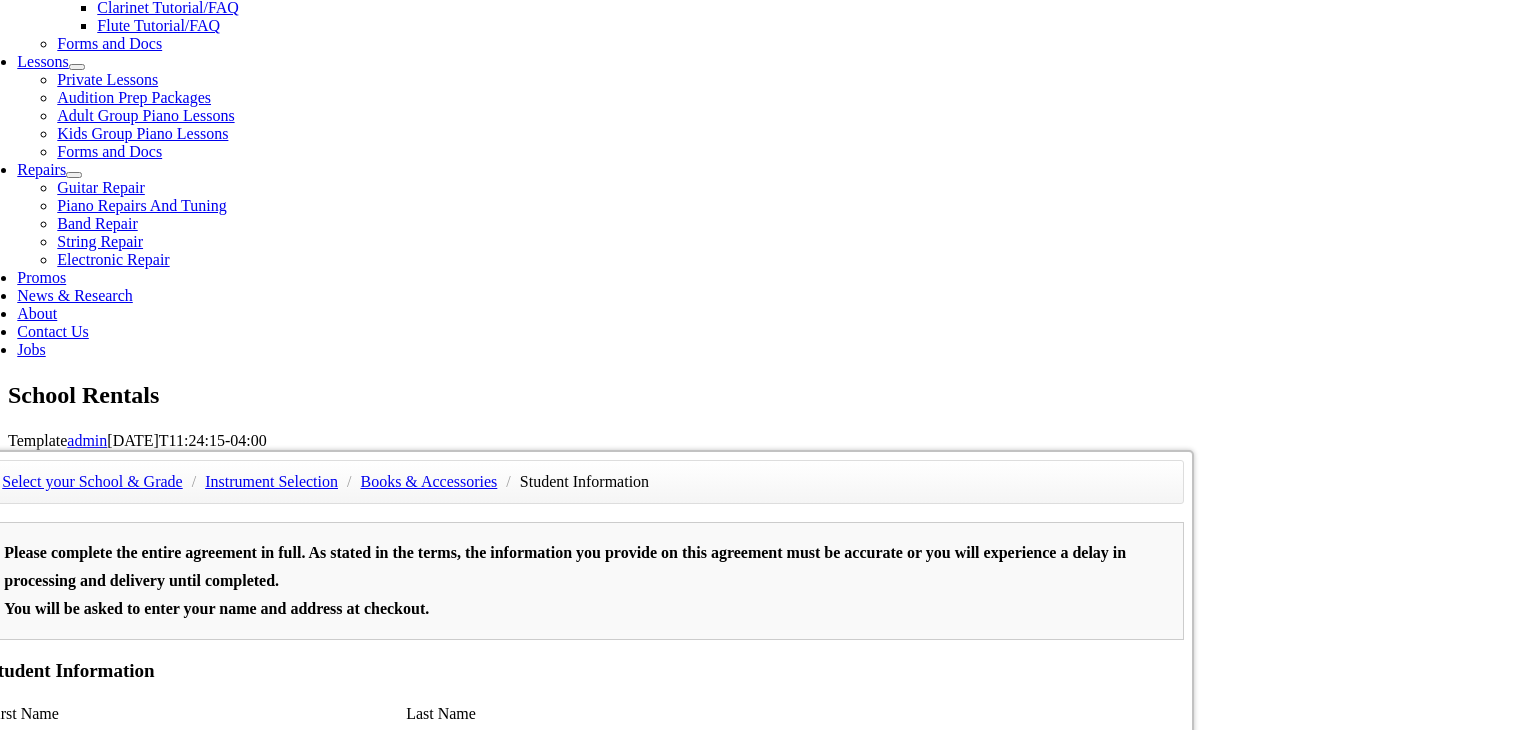 scroll, scrollTop: 863, scrollLeft: 0, axis: vertical 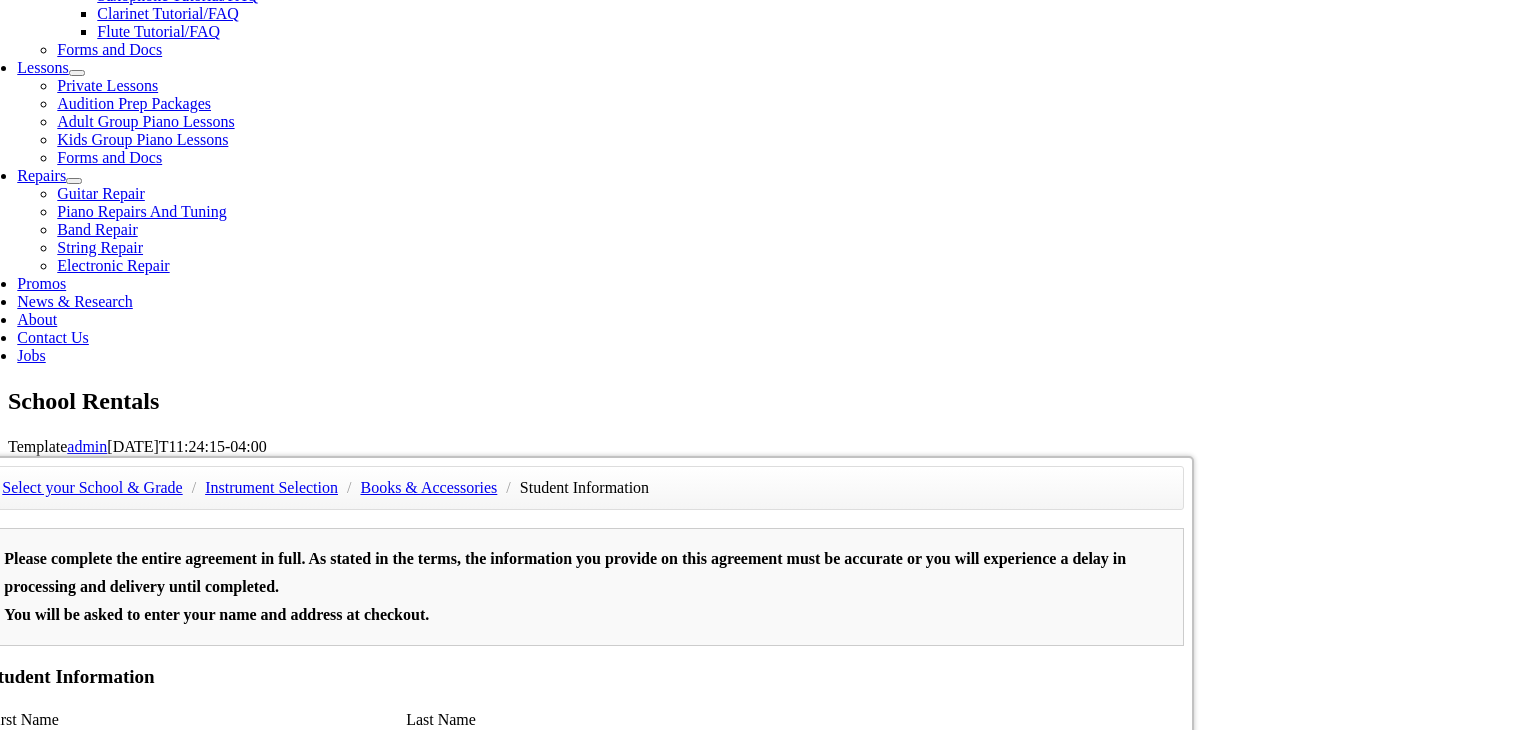 type on "Norristown Area School District" 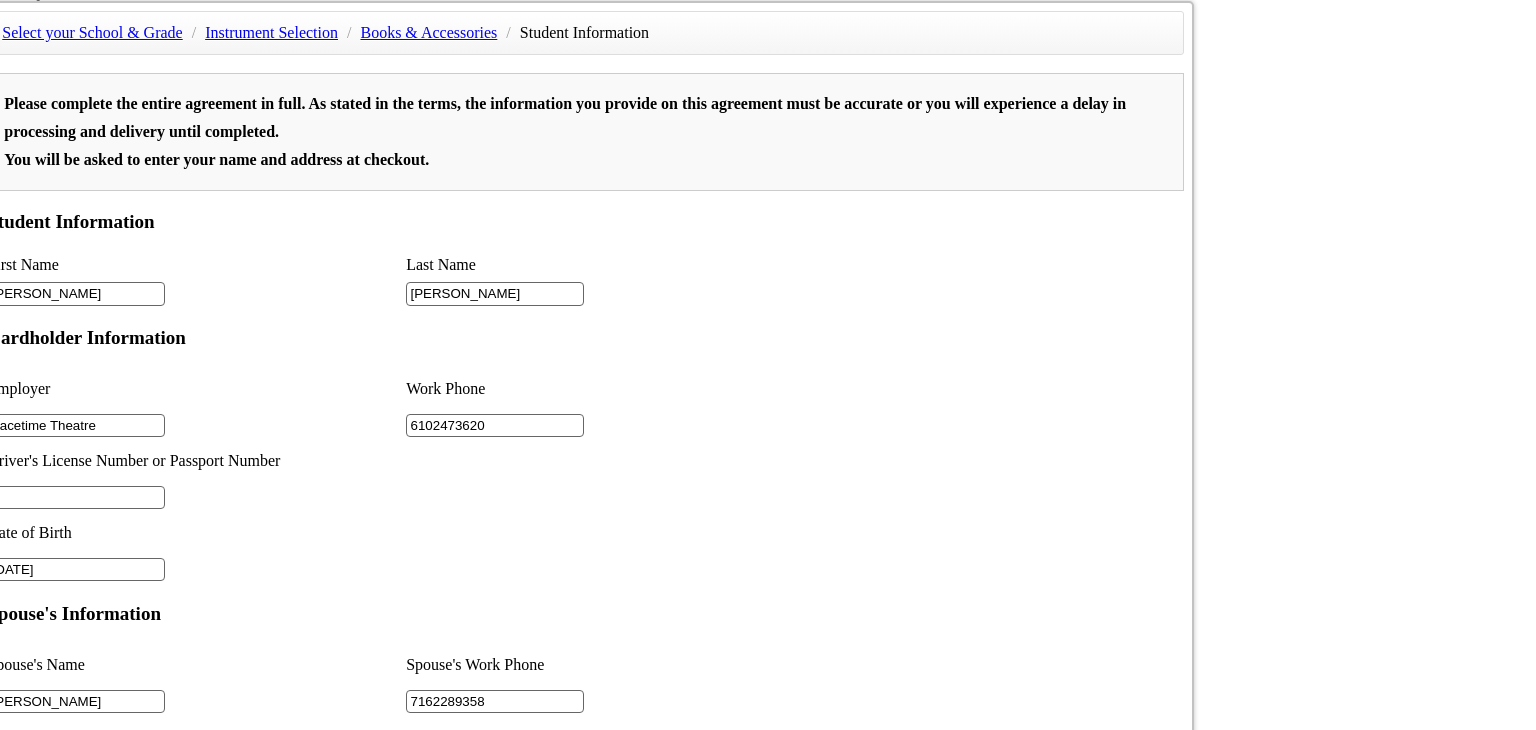 scroll, scrollTop: 1320, scrollLeft: 0, axis: vertical 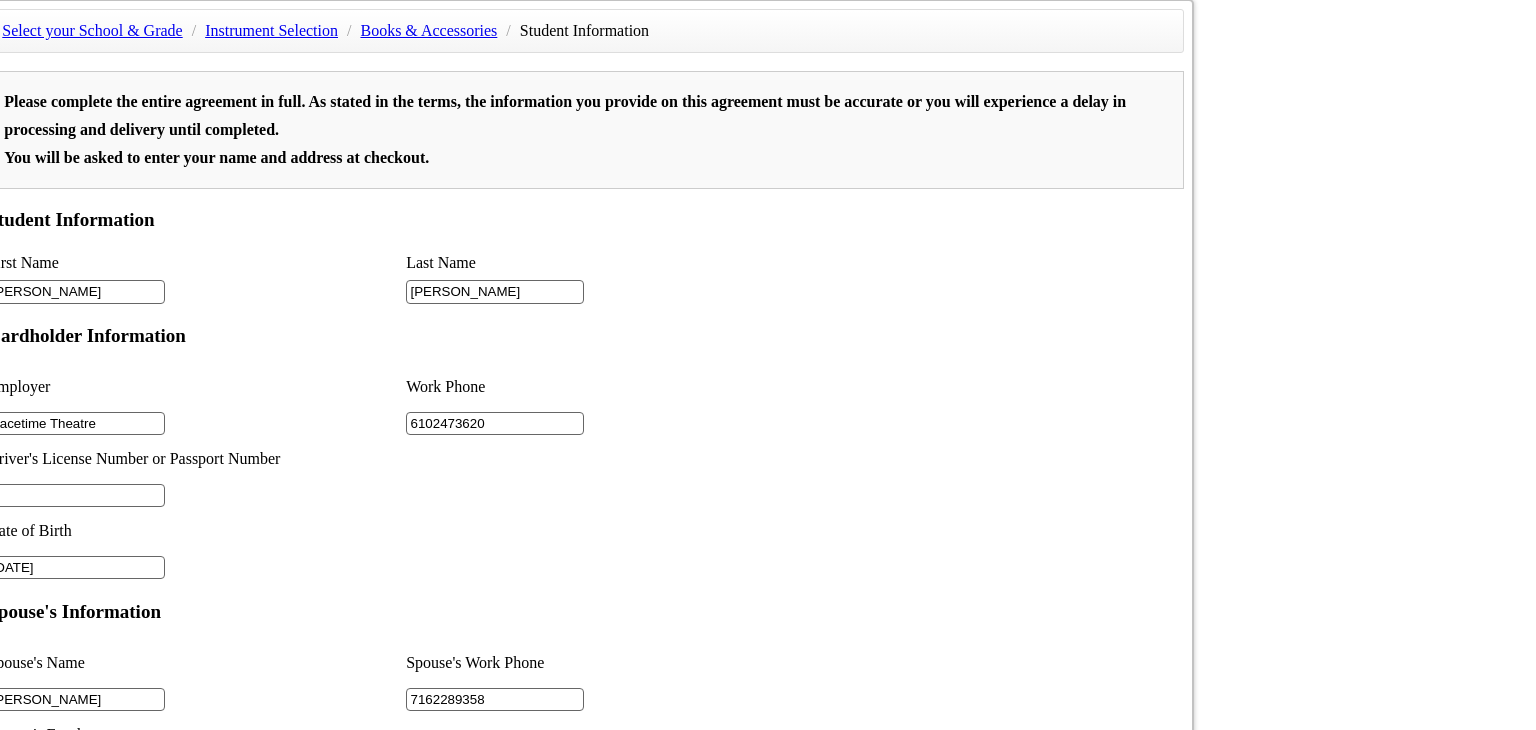 click on "I Agree & Add to Cart >>" at bounding box center (189, 1261) 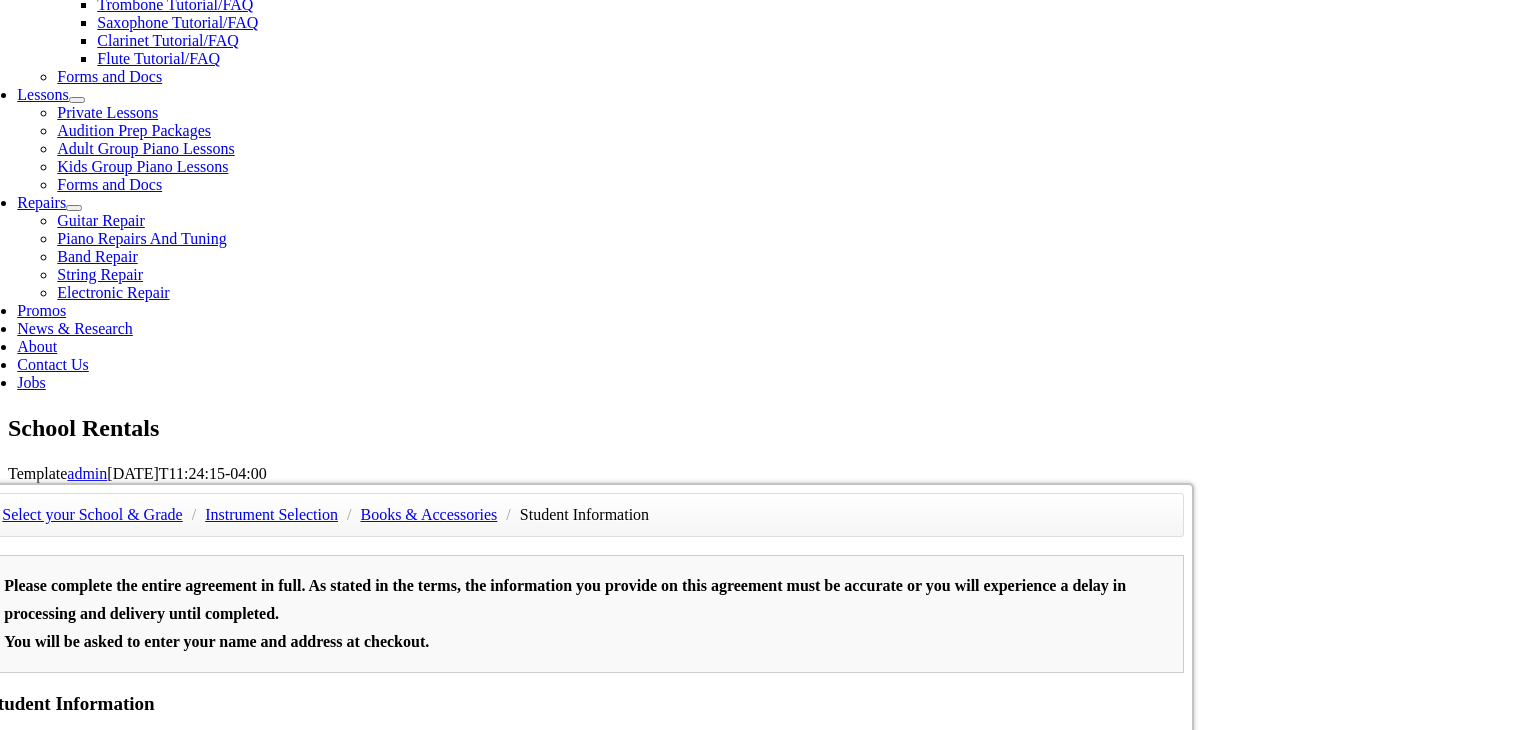 scroll, scrollTop: 832, scrollLeft: 0, axis: vertical 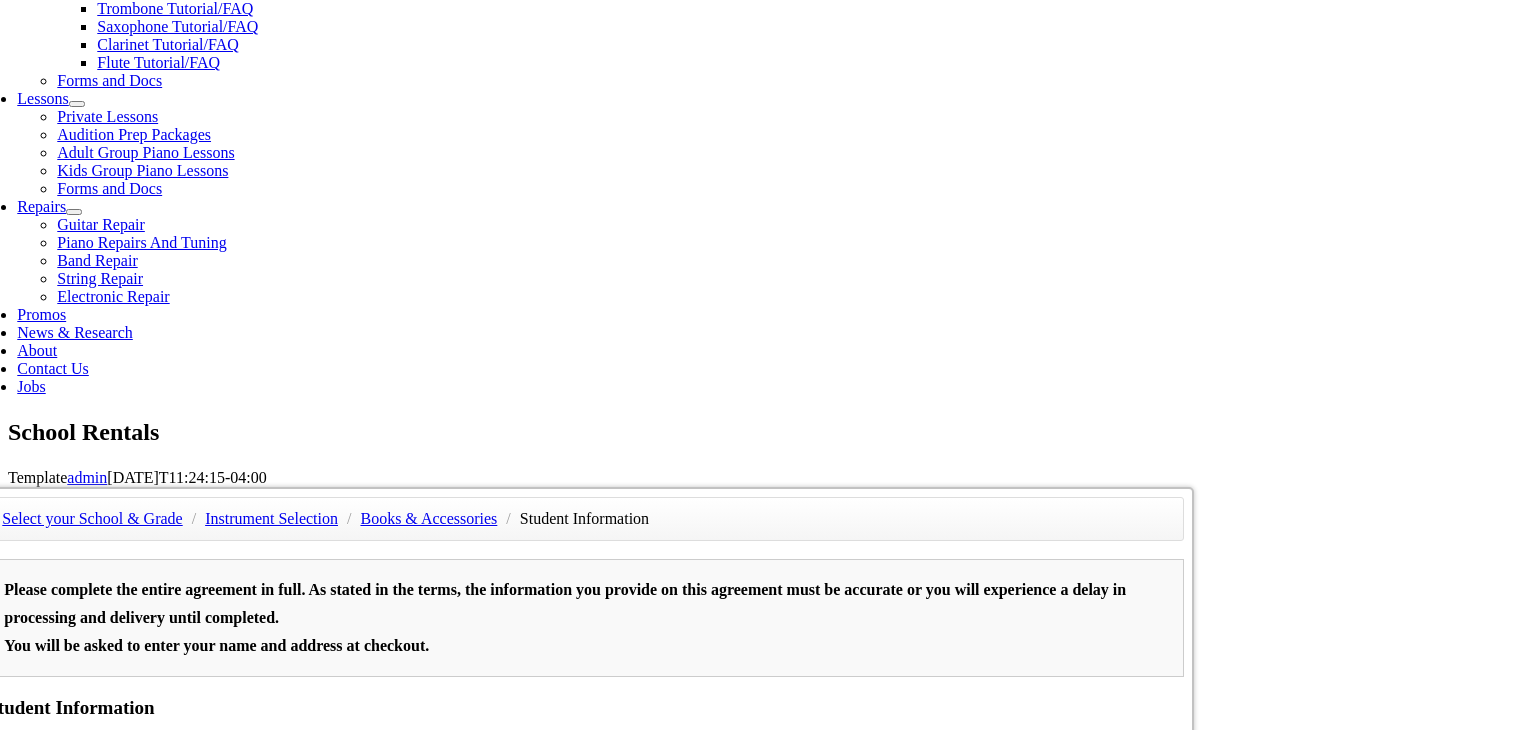 click at bounding box center [76, 984] 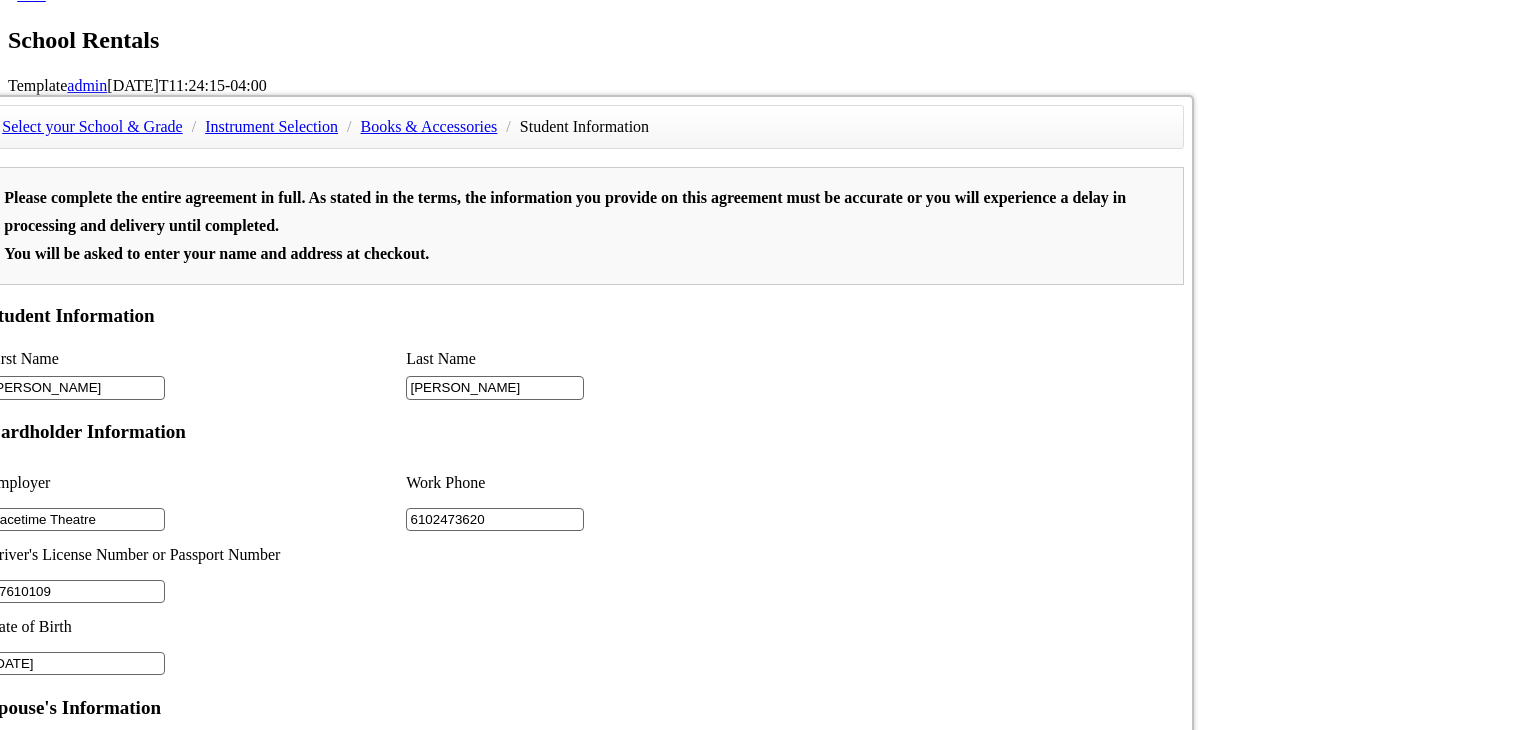 scroll, scrollTop: 1238, scrollLeft: 0, axis: vertical 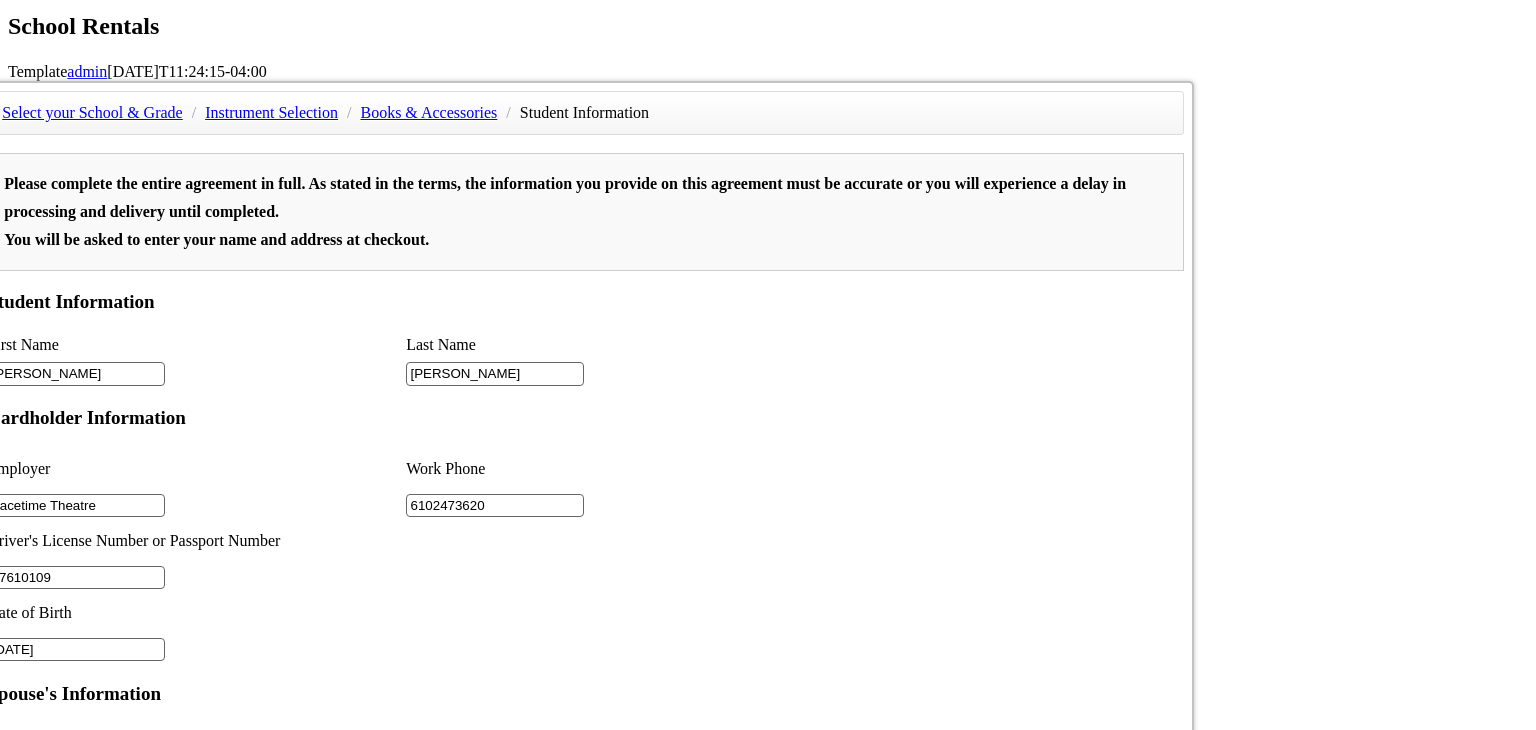 type on "27610109" 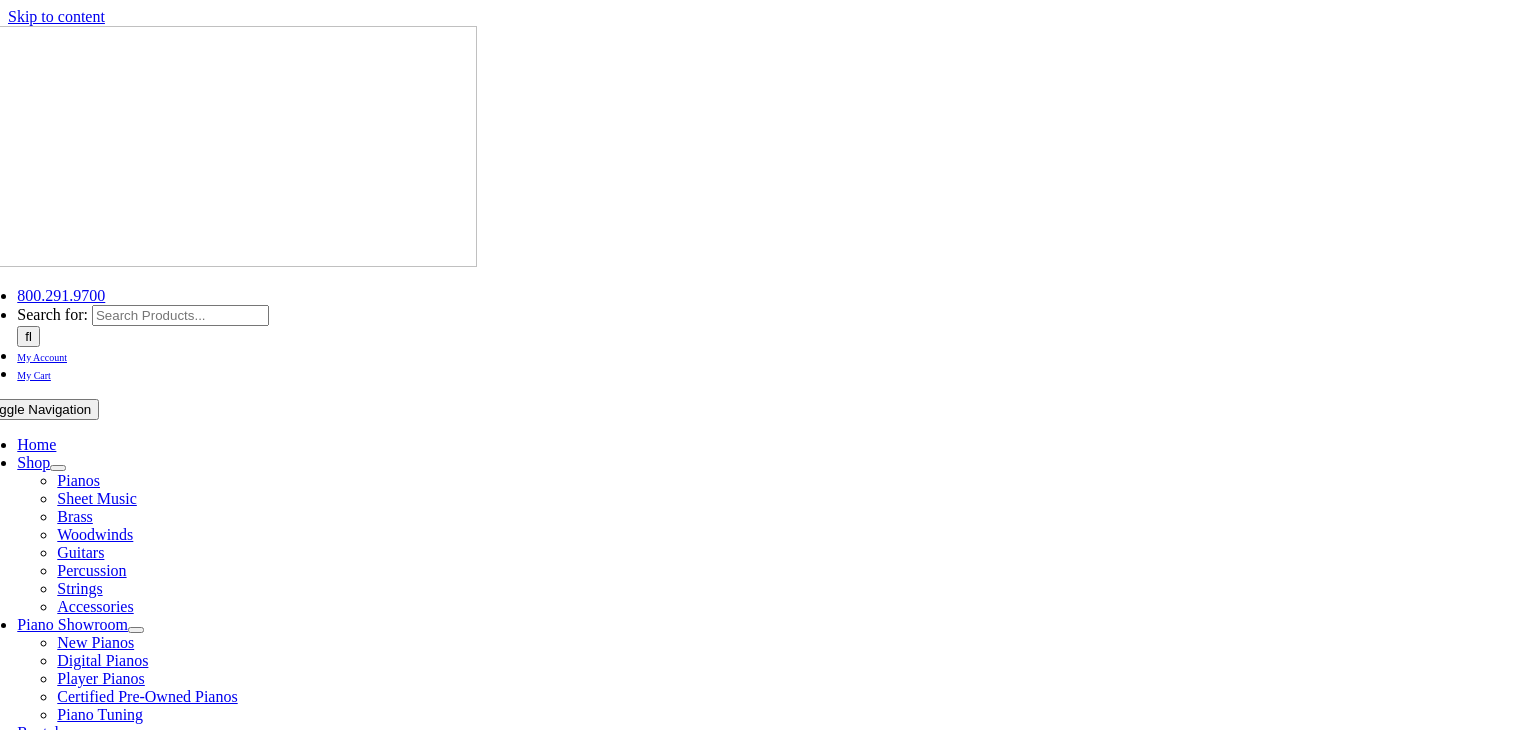 scroll, scrollTop: 0, scrollLeft: 0, axis: both 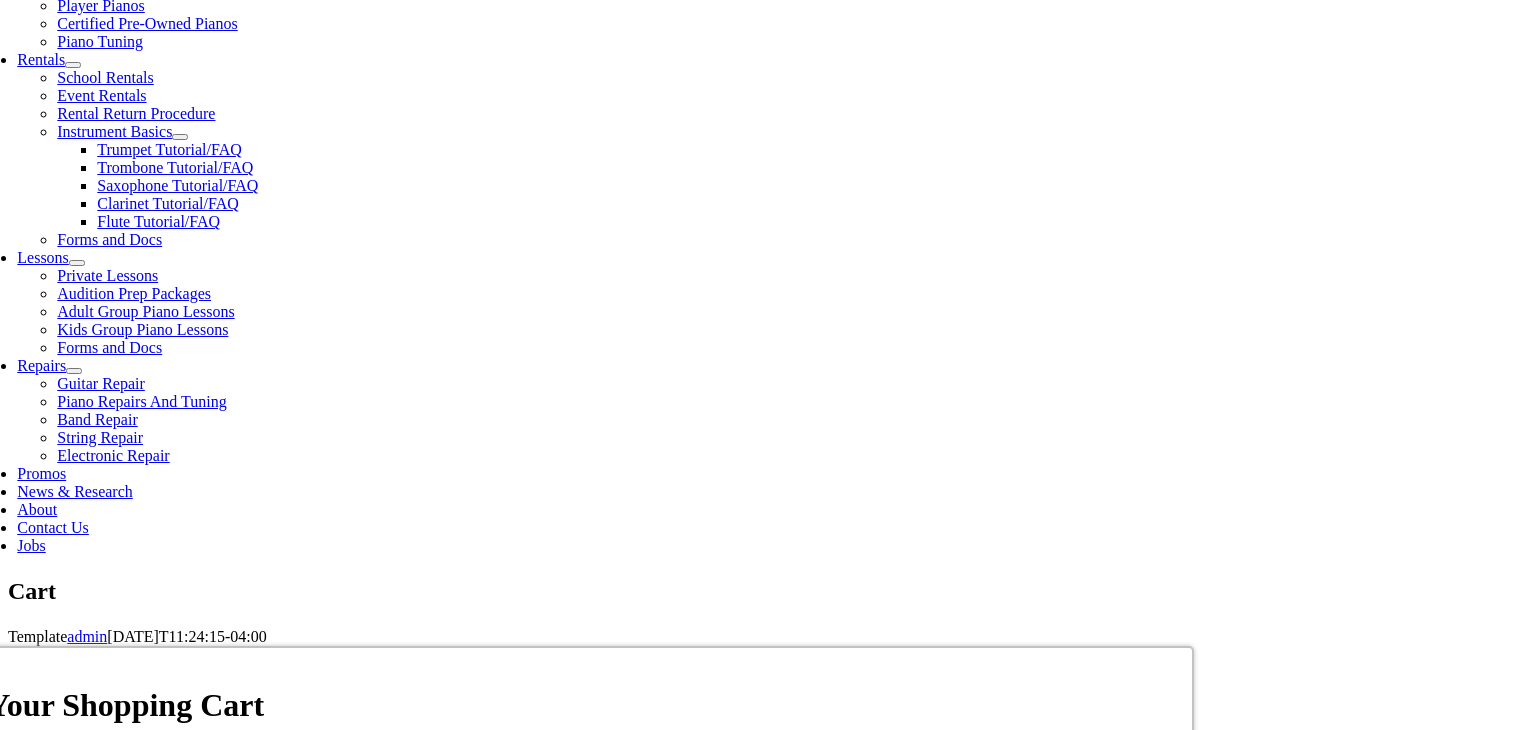 click on "Alabama Alaska  Arizona Arkansas California  Colorado Connecticut Delaware D. C. Florida Georgia  Hawaii Idaho Illinois Indiana Iowa Kansas Kentucky Louisiana Maine Maryland Massachusetts Michigan Minnesota Mississippi Missouri Montana Nebraska Nevada New Hampshire New Jersey New Mexico New York North Carolina North Dakota Ohio Oklahoma Oregon Pennsylvania Rhode Island South Carolina South Dakota Tennessee Texas Utah Vermont Virginia Washington West Virginia Wisconsin Wyoming Armed Forces (AA) Armed Forces (AE) Armed Forces (AP)" at bounding box center (1007, 1201) 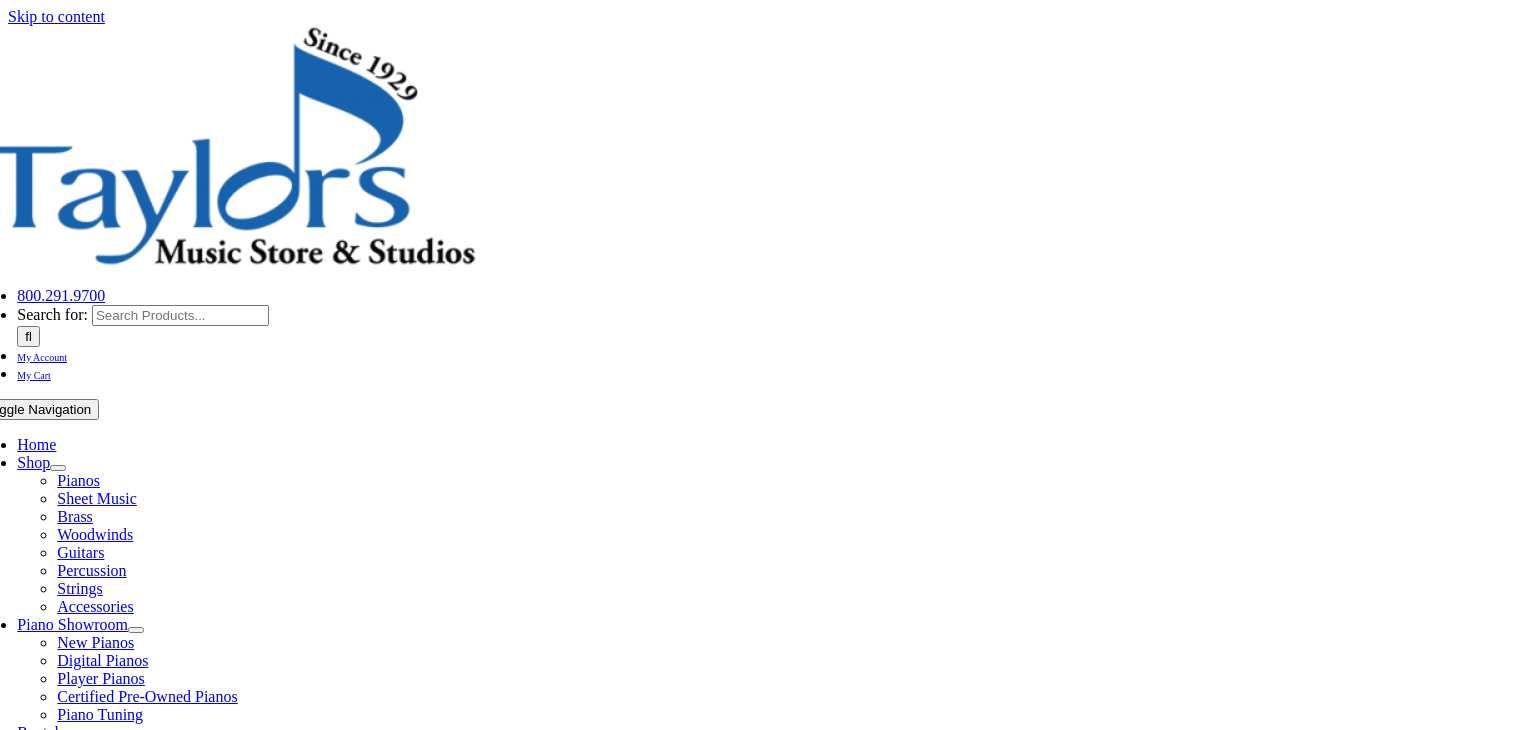 select on "PA" 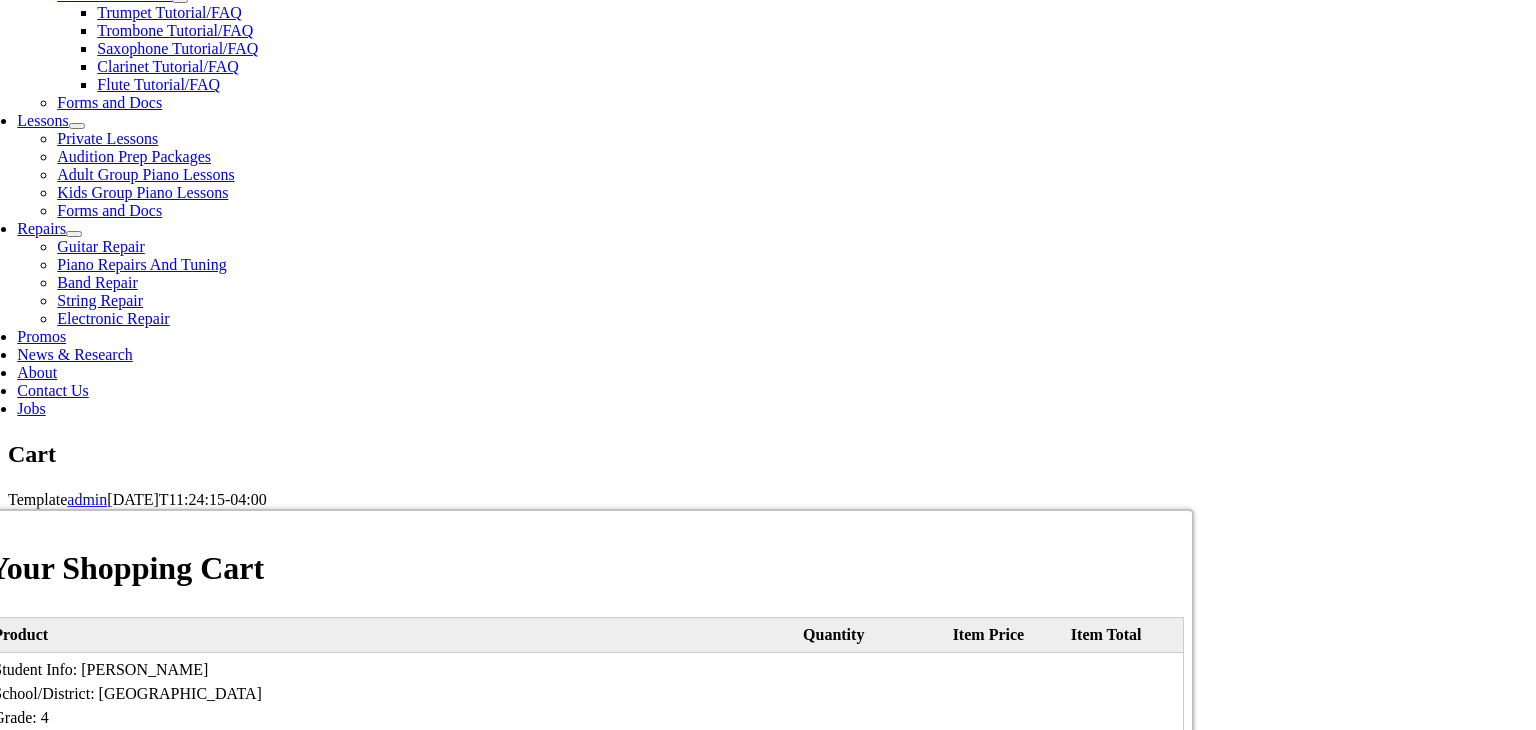 scroll, scrollTop: 821, scrollLeft: 0, axis: vertical 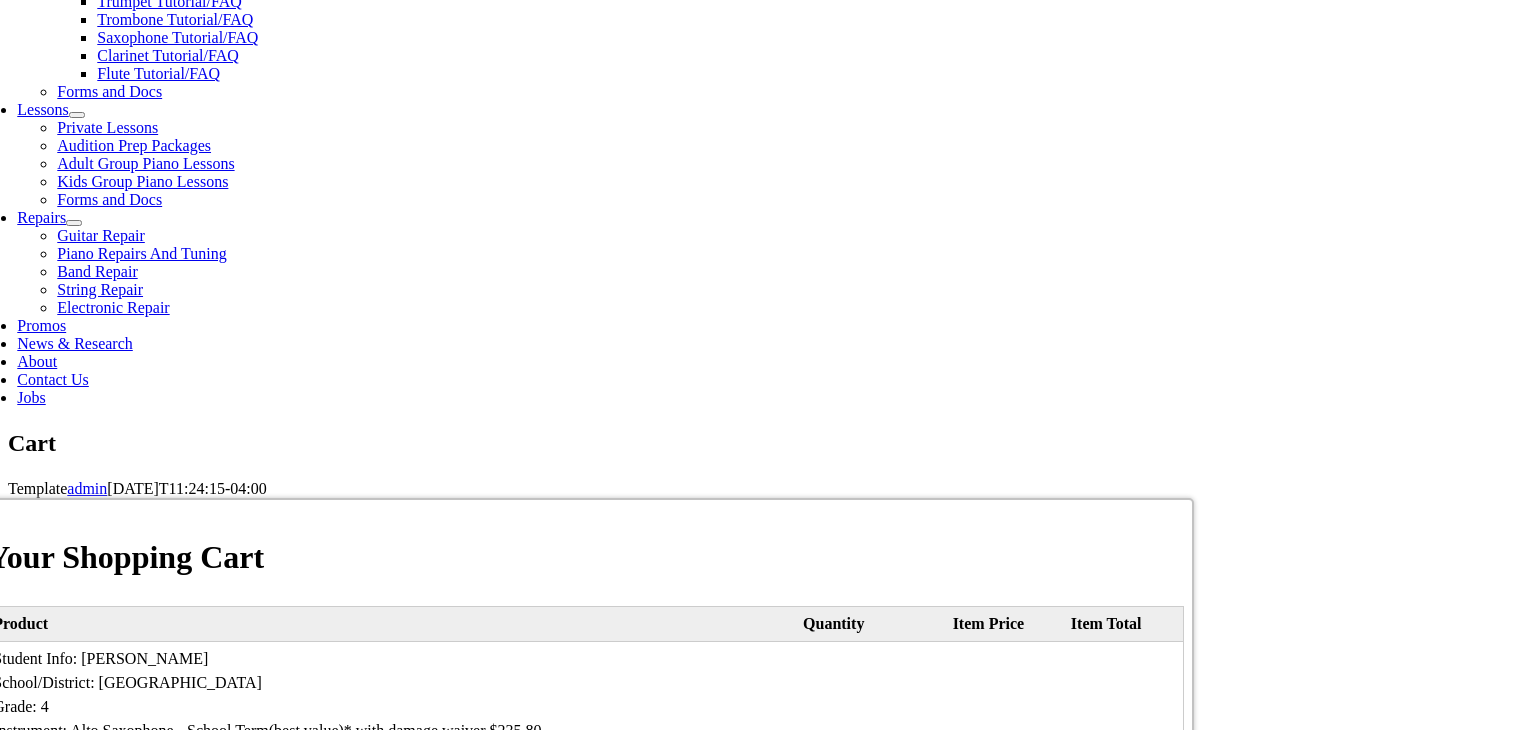 click on "I Agree, proceed to Checkout" at bounding box center (585, 1269) 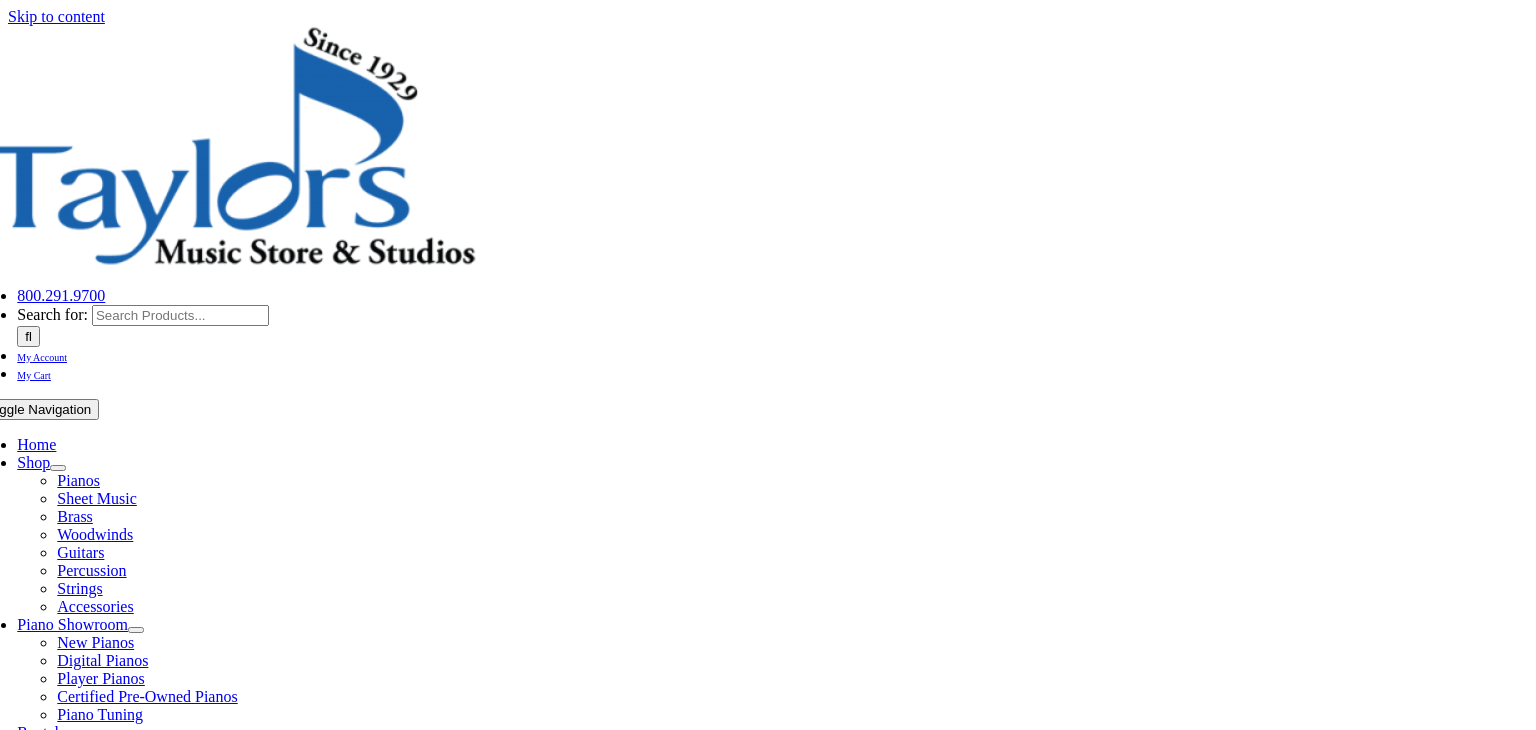 scroll, scrollTop: 0, scrollLeft: 0, axis: both 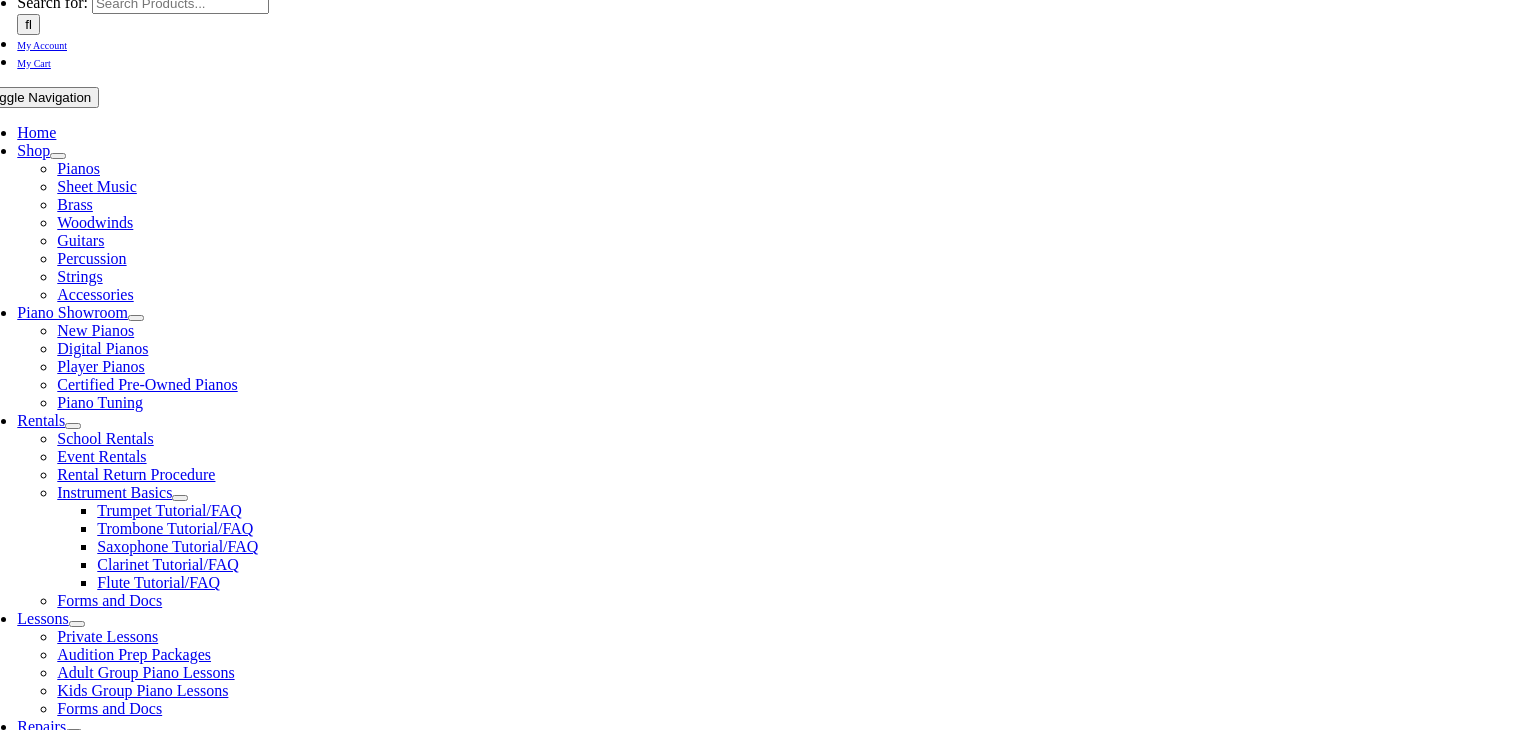 click on "Username" at bounding box center [83, 1099] 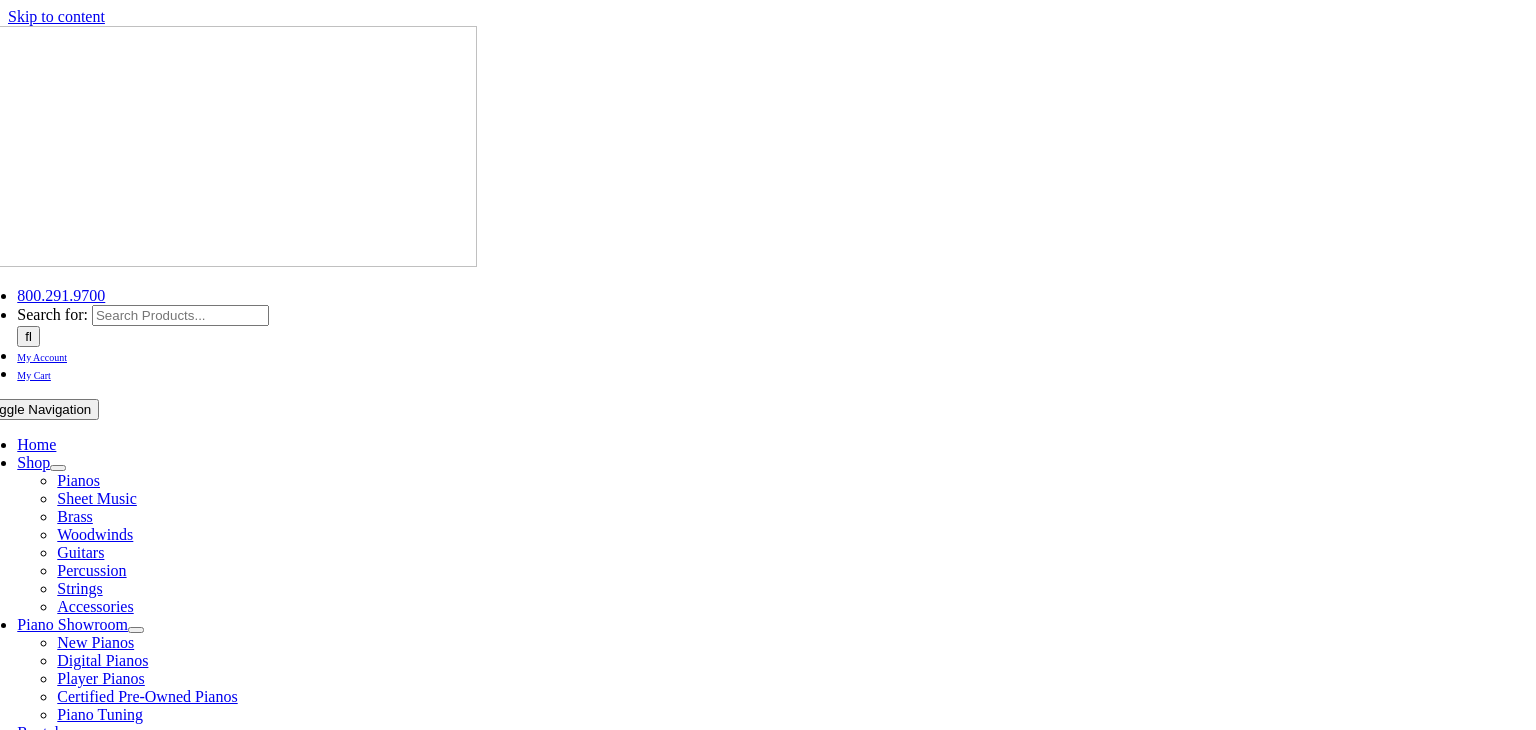 select on "PA" 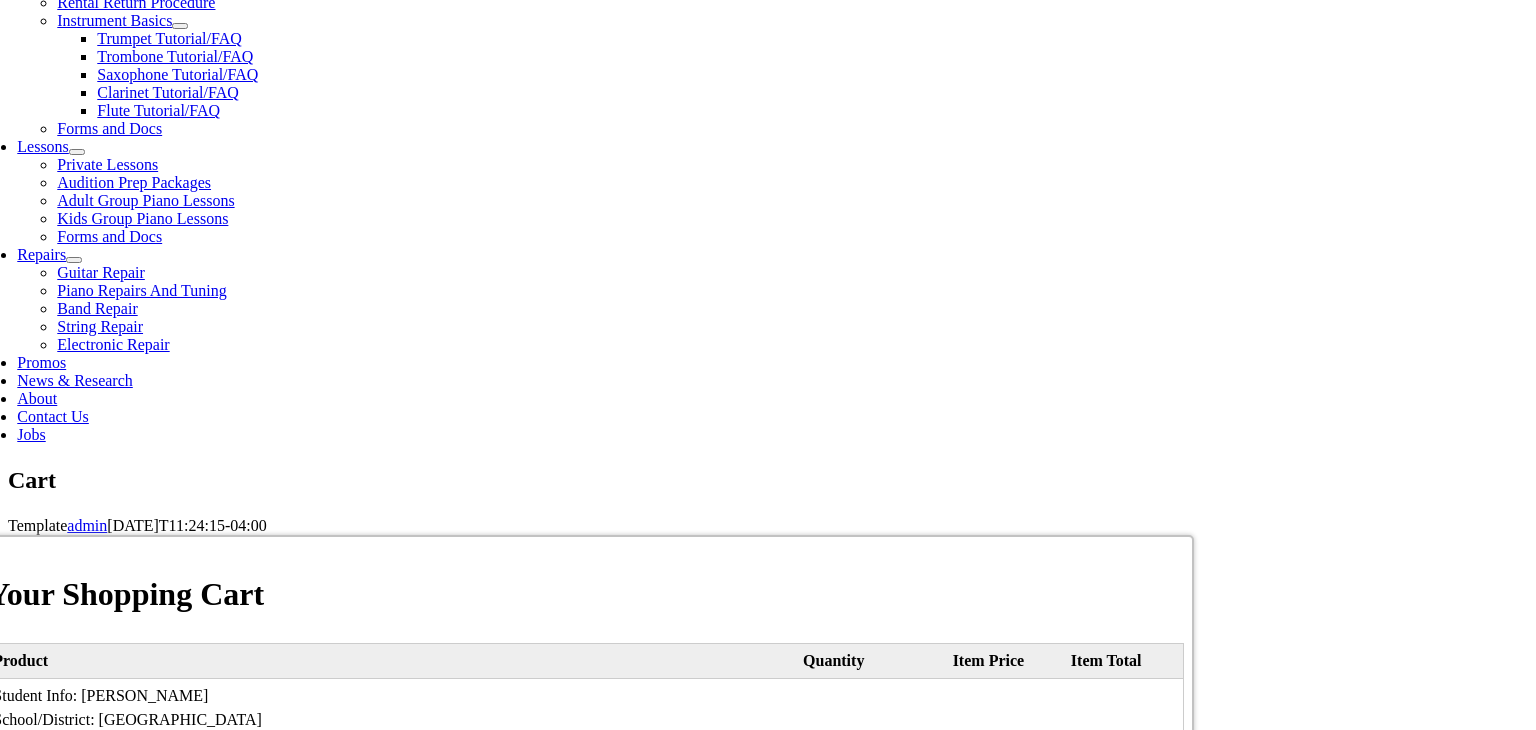 scroll, scrollTop: 792, scrollLeft: 0, axis: vertical 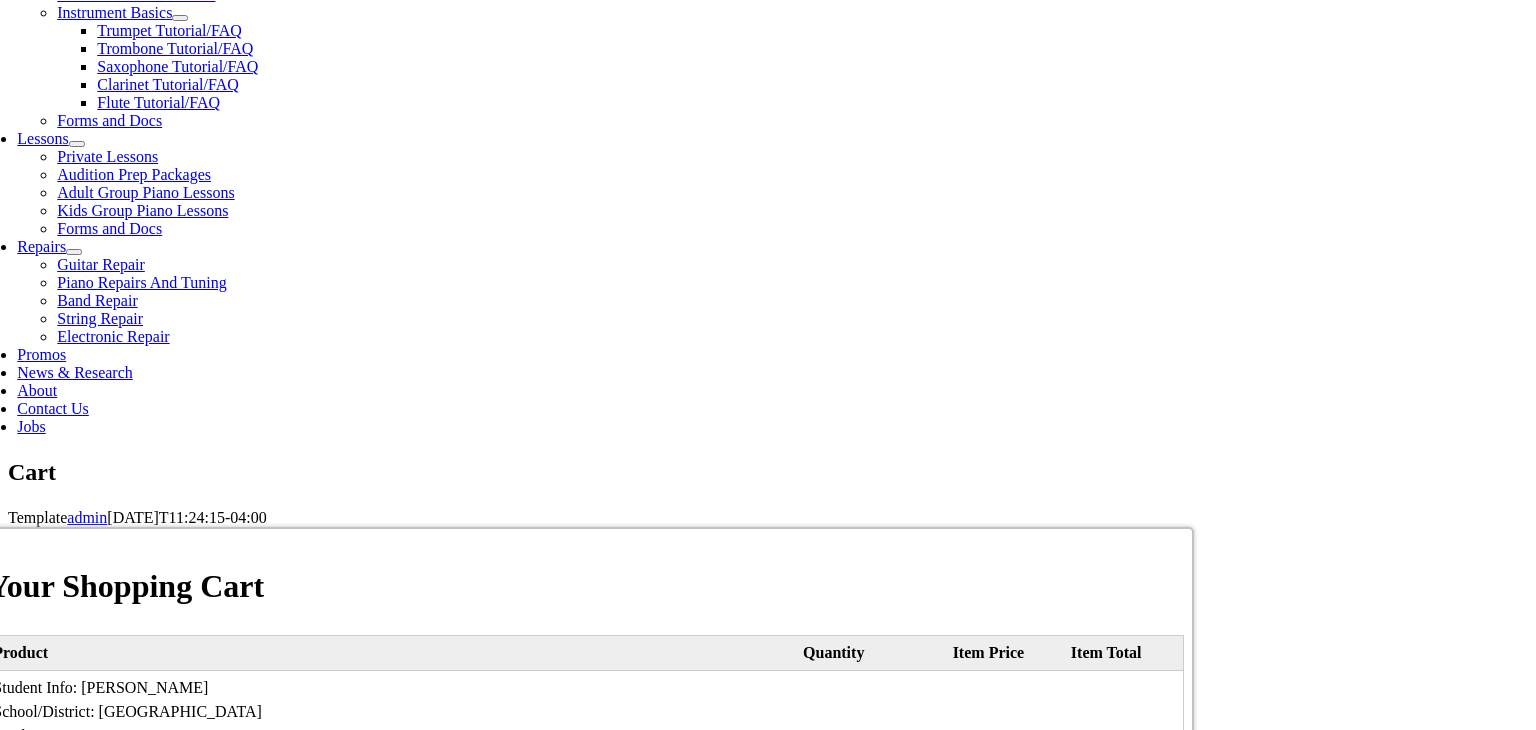 click on "I Agree, proceed to Checkout" at bounding box center (585, 1298) 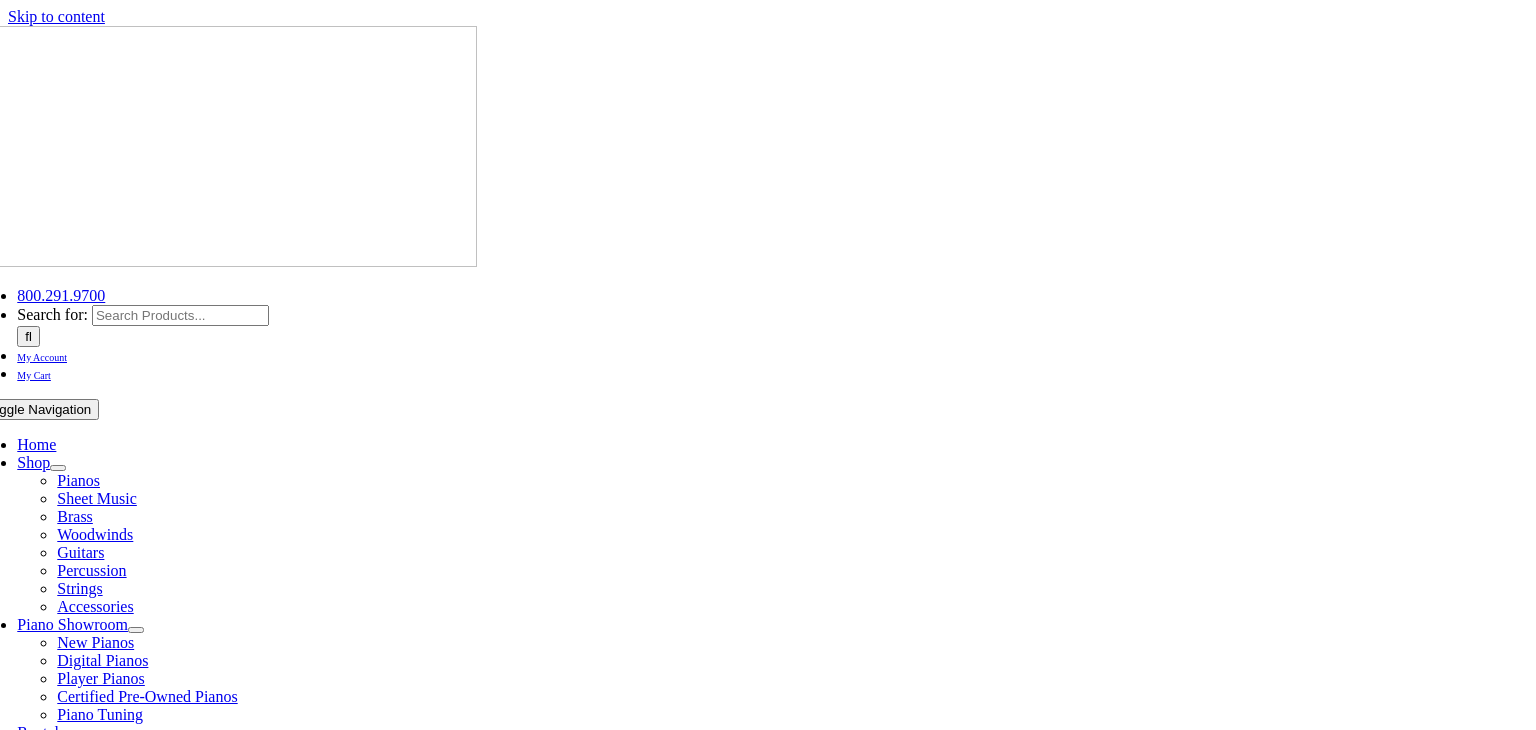select 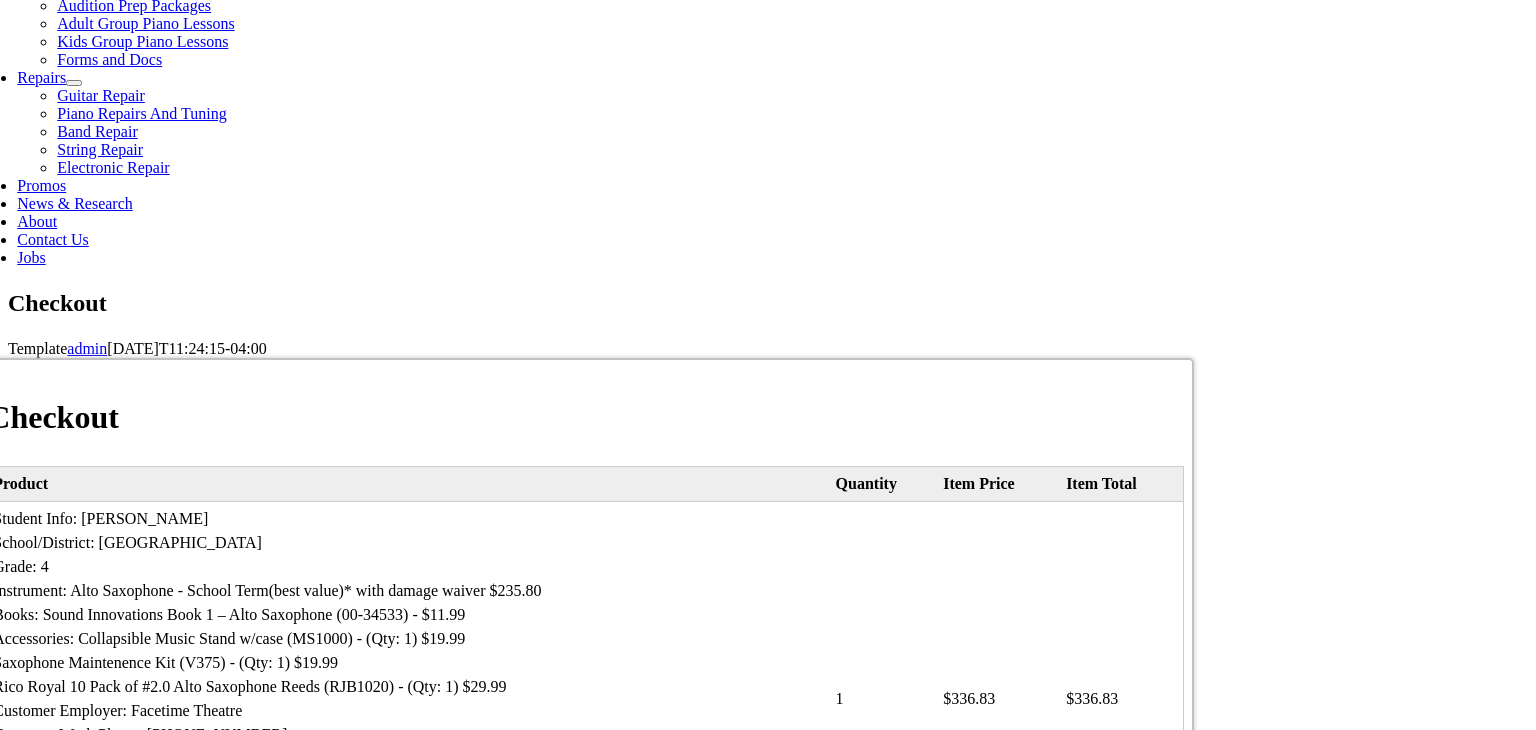 scroll, scrollTop: 965, scrollLeft: 0, axis: vertical 